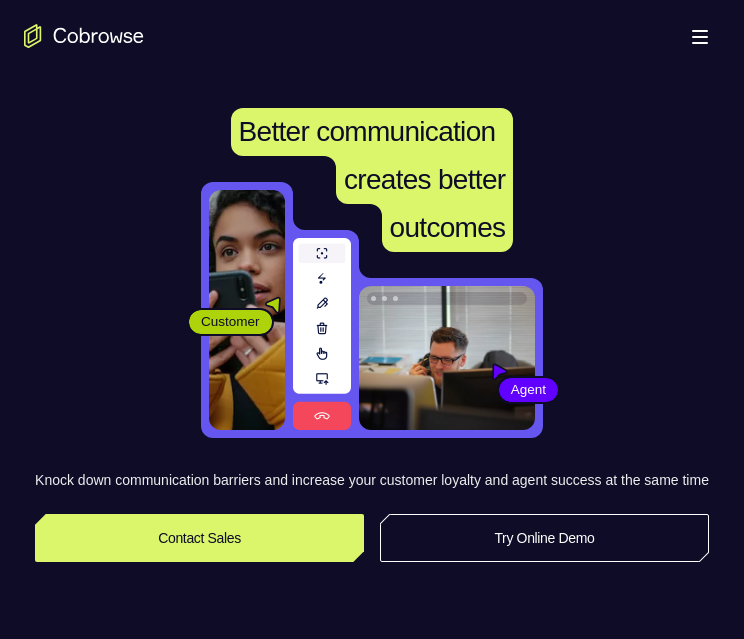 scroll, scrollTop: 0, scrollLeft: 0, axis: both 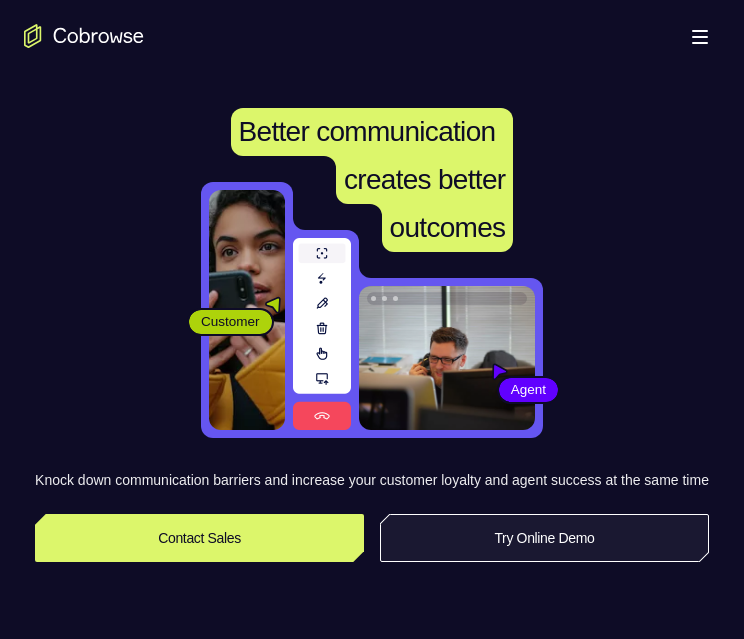 click on "Try Online Demo" at bounding box center (544, 538) 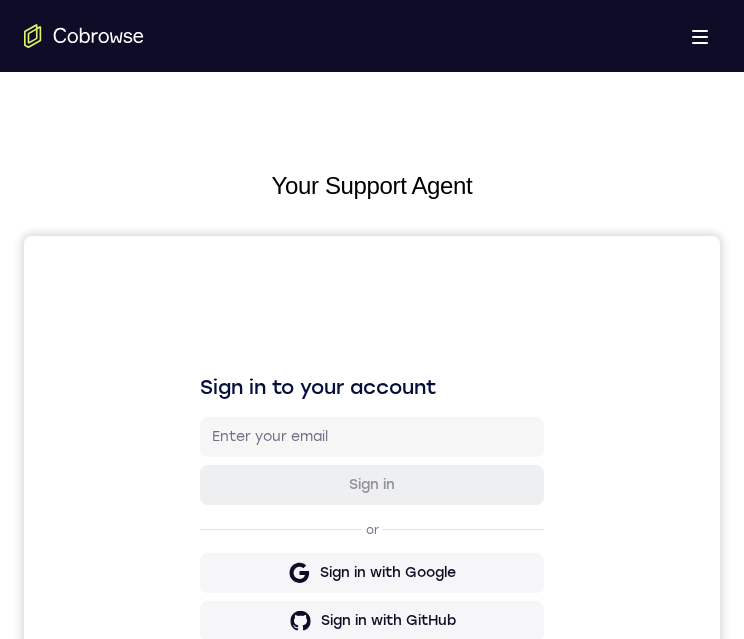 scroll, scrollTop: 842, scrollLeft: 0, axis: vertical 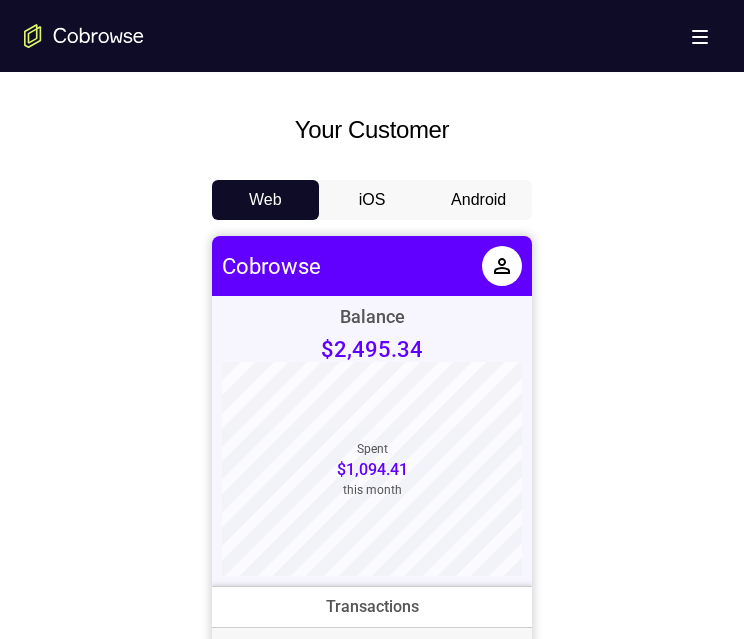 click on "Android" at bounding box center [478, 200] 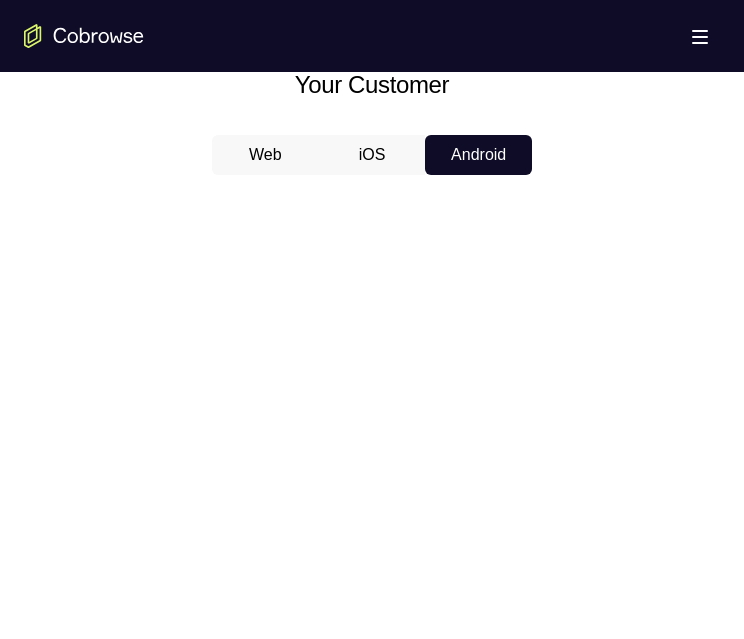 scroll, scrollTop: 928, scrollLeft: 0, axis: vertical 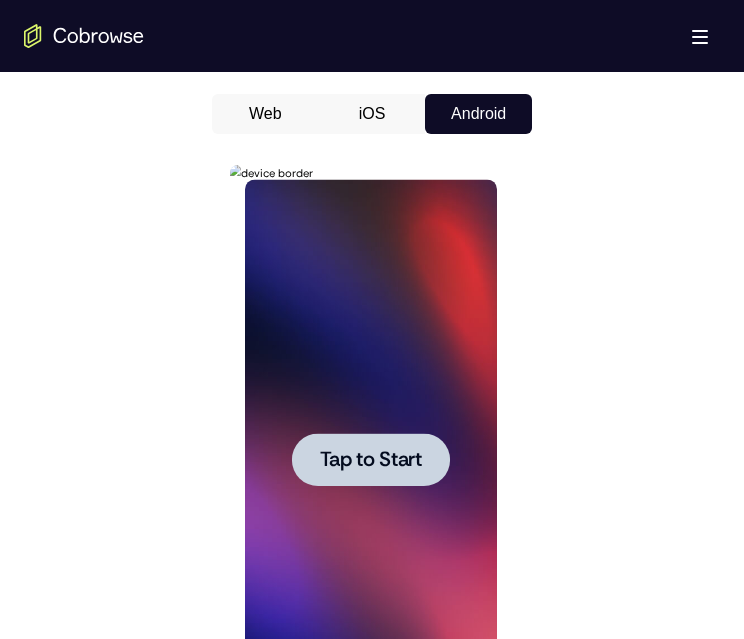 drag, startPoint x: 776, startPoint y: 515, endPoint x: 403, endPoint y: 466, distance: 376.20474 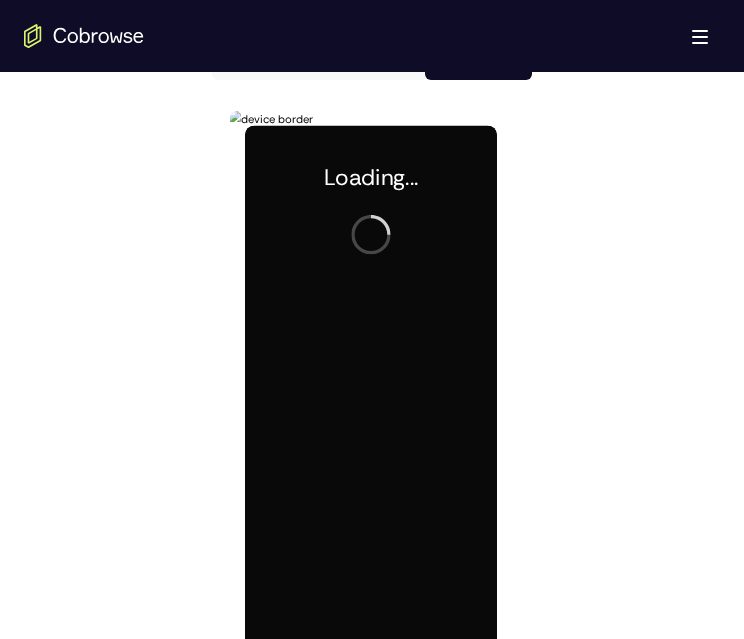 scroll, scrollTop: 1056, scrollLeft: 0, axis: vertical 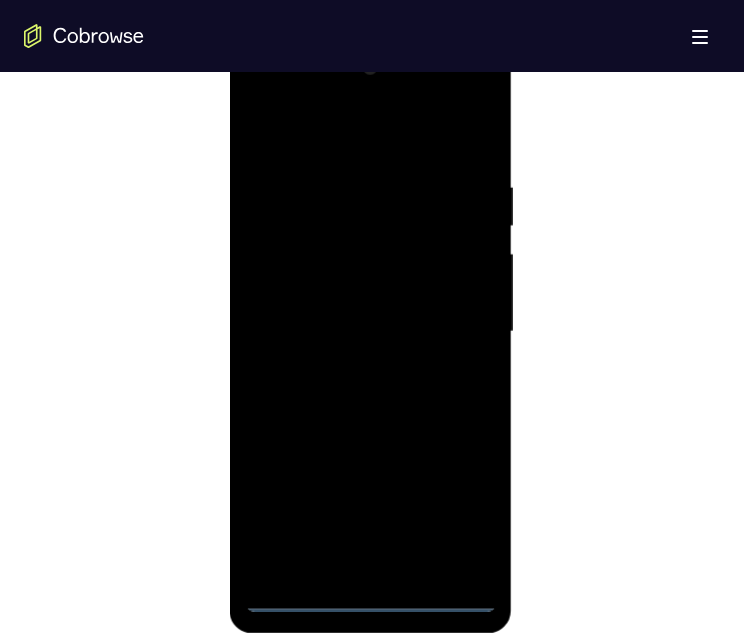 click at bounding box center (370, 332) 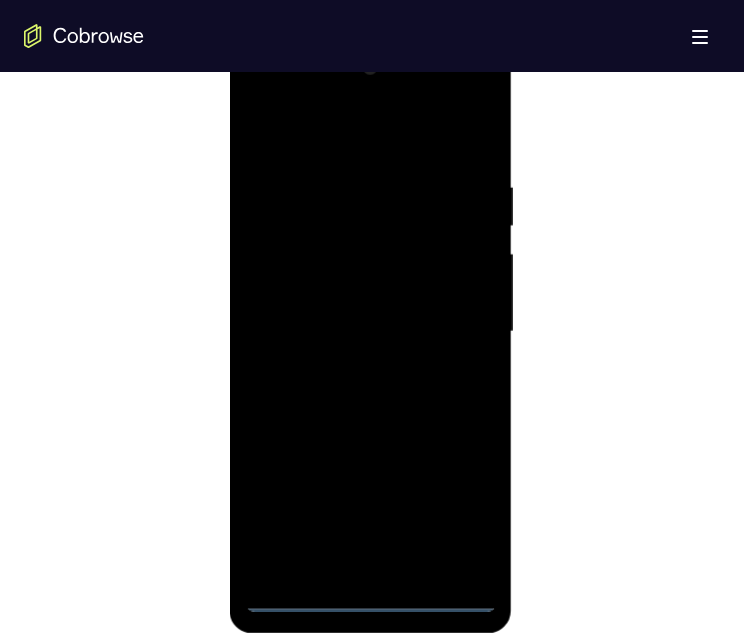 drag, startPoint x: 463, startPoint y: 494, endPoint x: 782, endPoint y: 389, distance: 335.83627 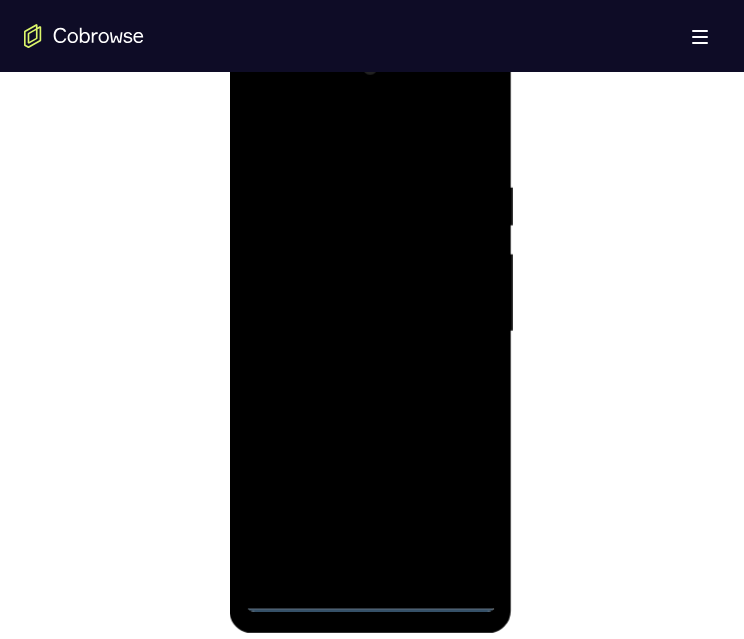 scroll, scrollTop: 947, scrollLeft: 0, axis: vertical 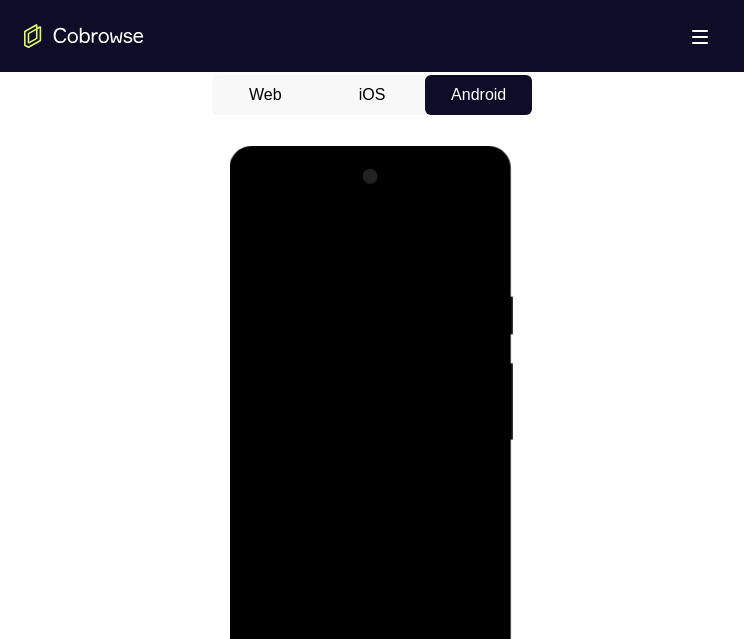 click at bounding box center [370, 441] 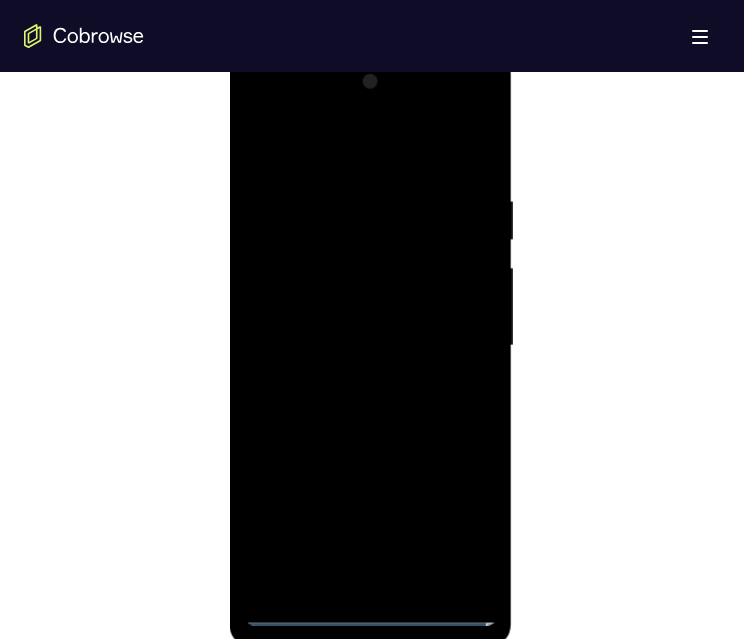click at bounding box center (370, 346) 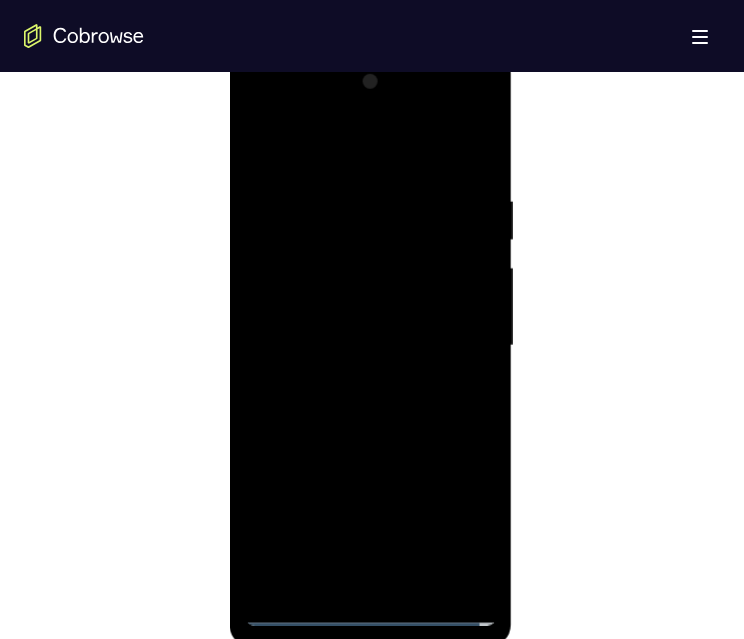 click at bounding box center (370, 346) 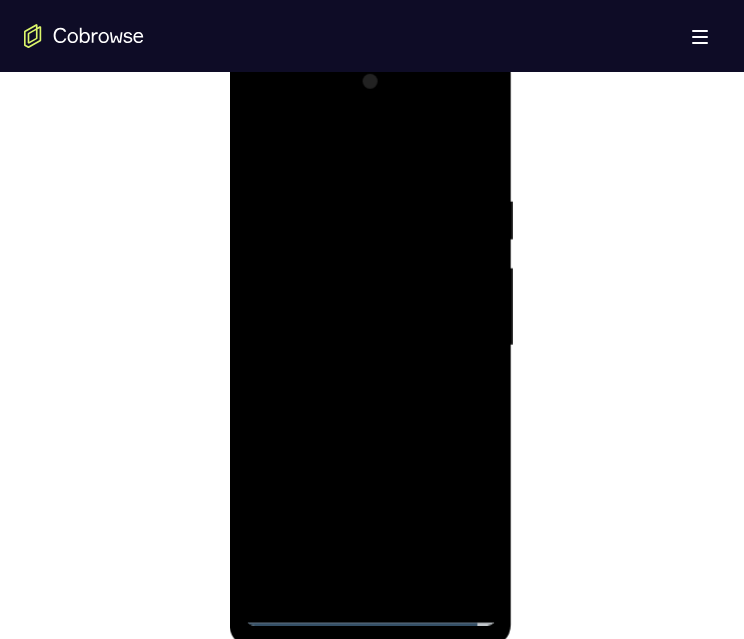 click at bounding box center (370, 346) 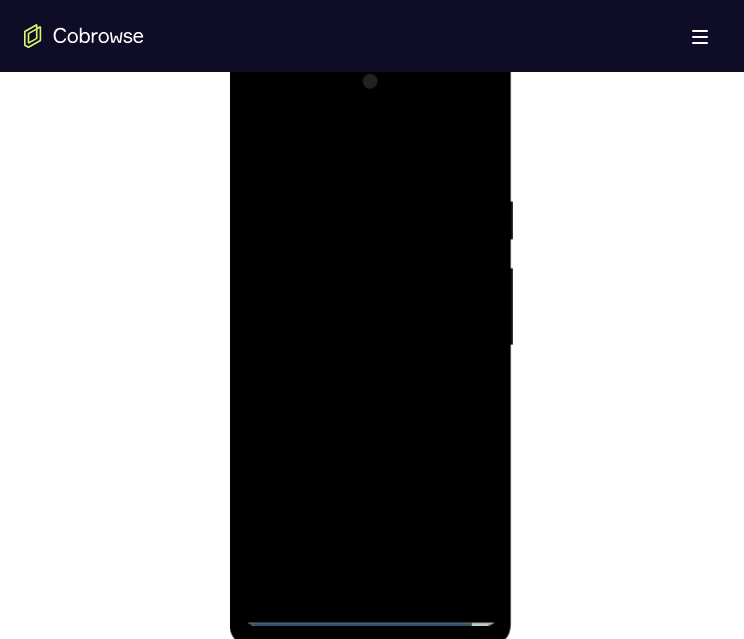 click at bounding box center [370, 346] 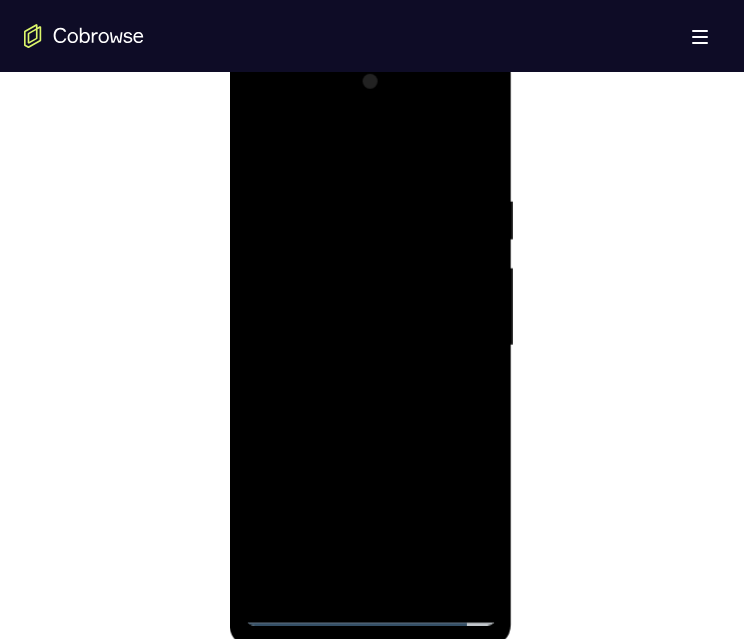 click at bounding box center (370, 346) 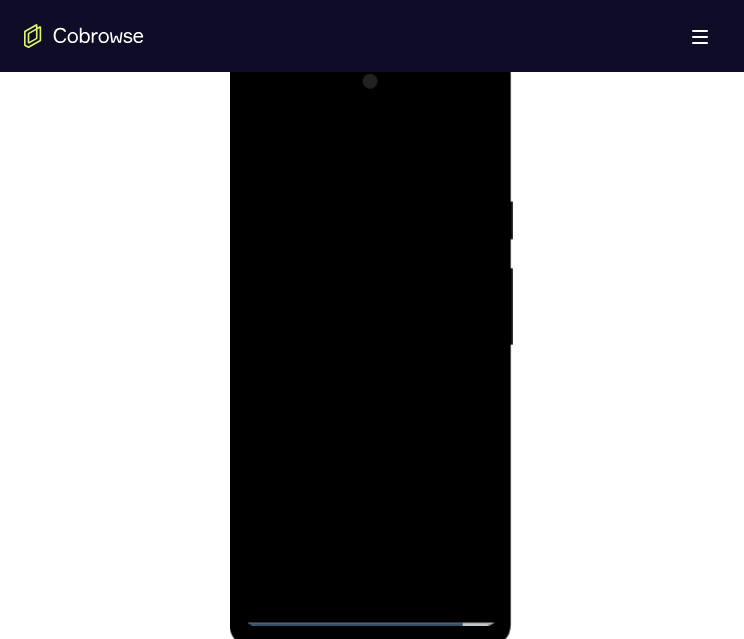 scroll, scrollTop: 1076, scrollLeft: 0, axis: vertical 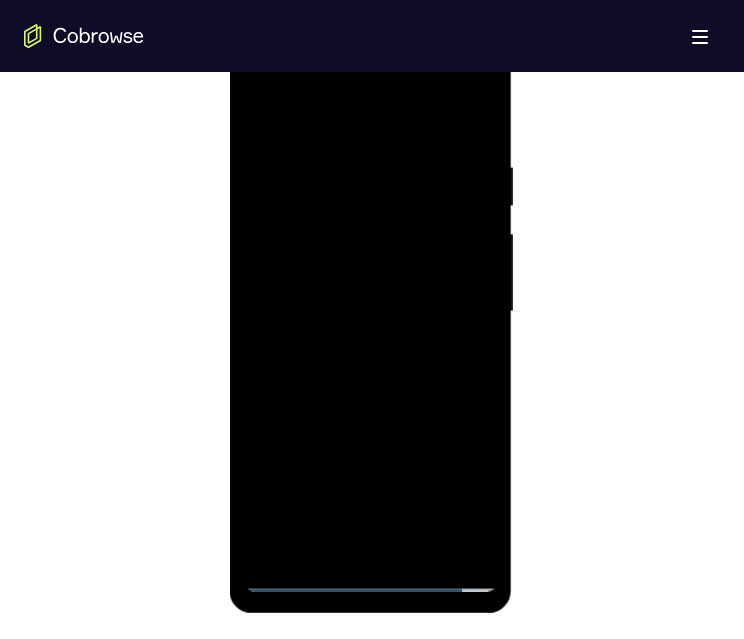 click at bounding box center (370, 312) 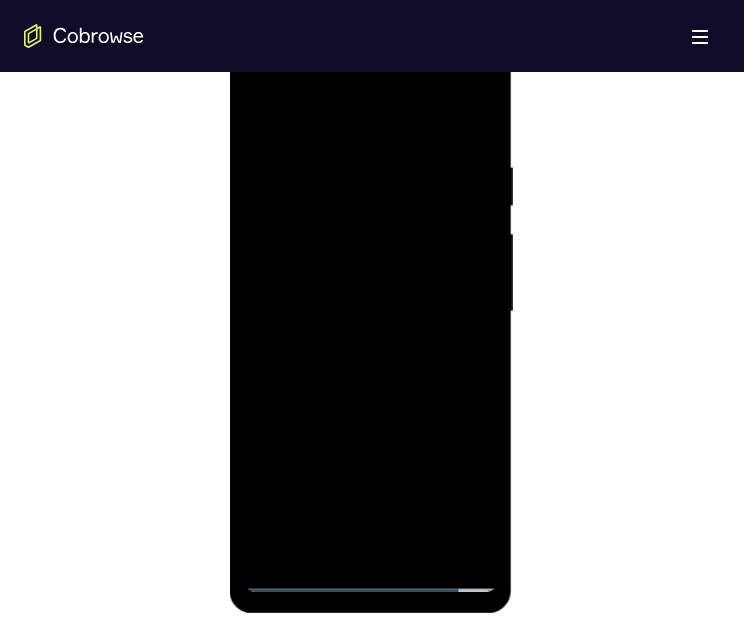 click at bounding box center [370, 312] 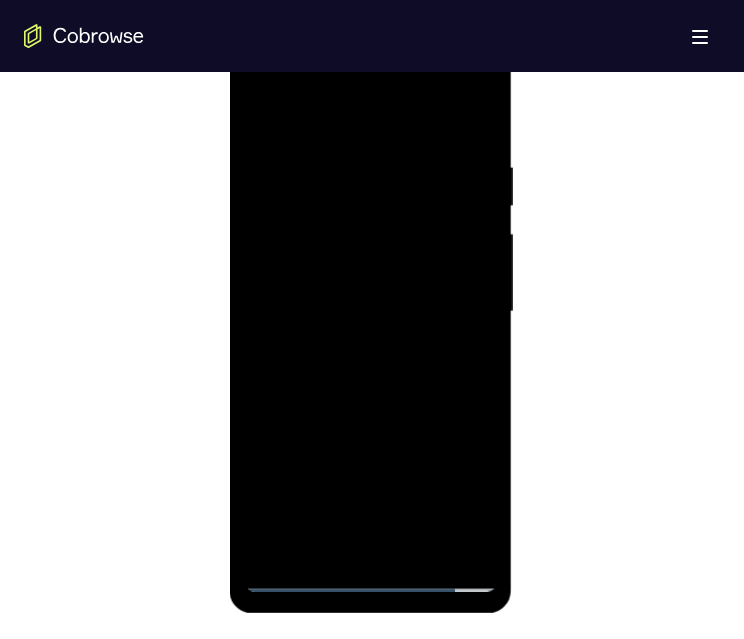 click at bounding box center (370, 312) 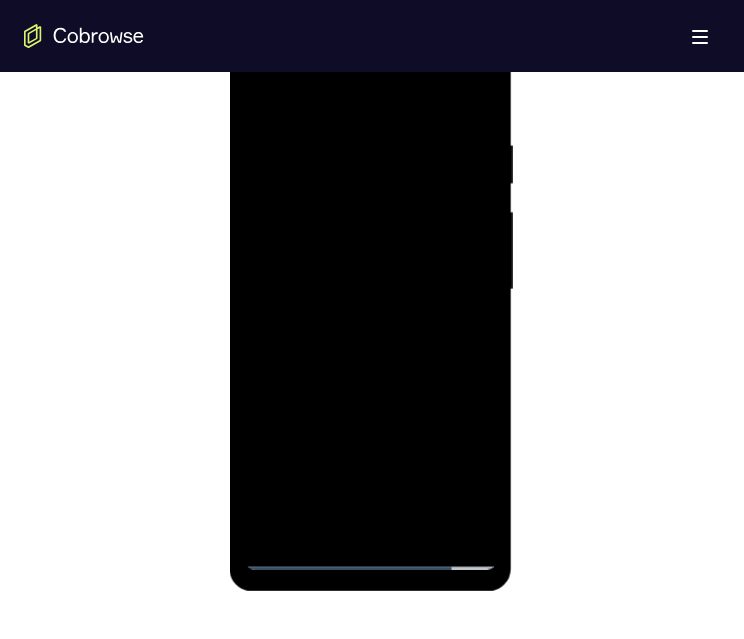 scroll, scrollTop: 1099, scrollLeft: 0, axis: vertical 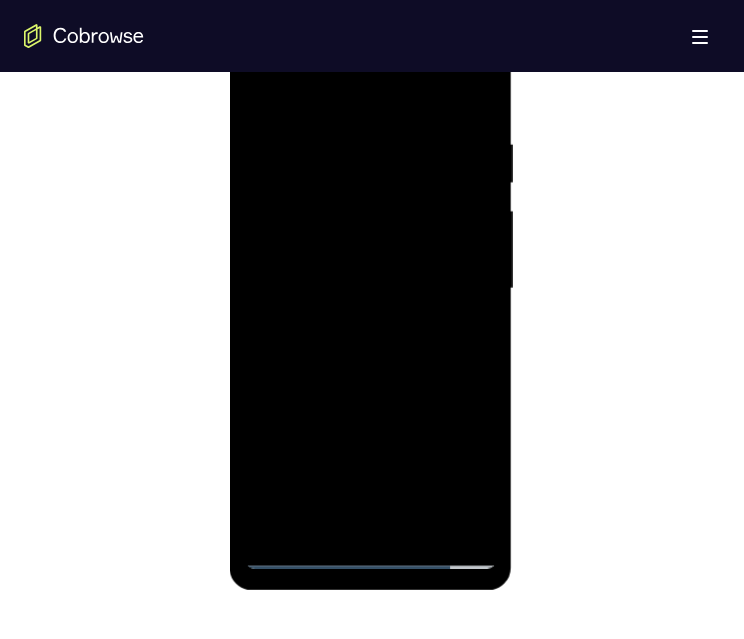 click at bounding box center (370, 289) 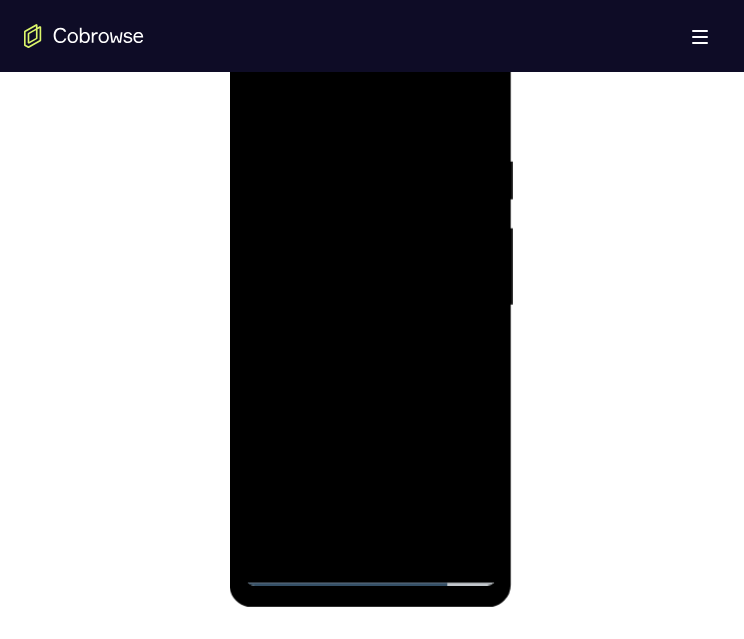 scroll, scrollTop: 1118, scrollLeft: 0, axis: vertical 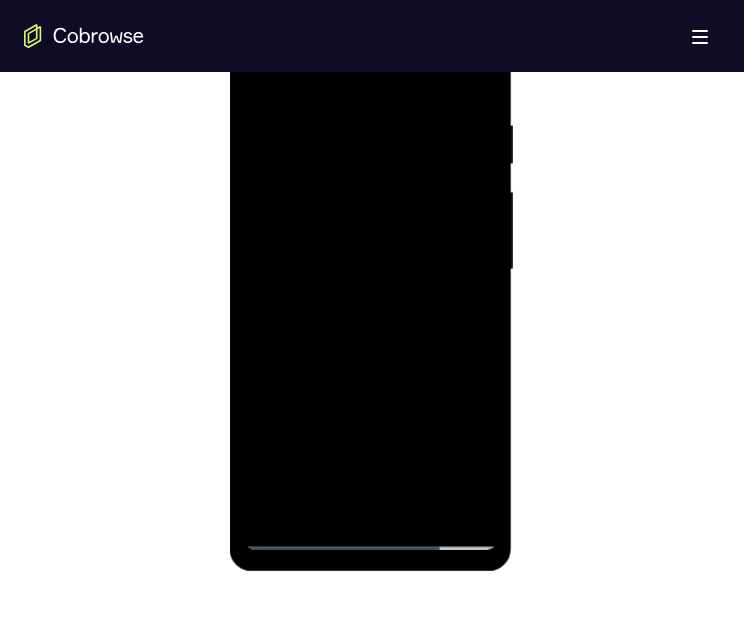 click at bounding box center [370, 270] 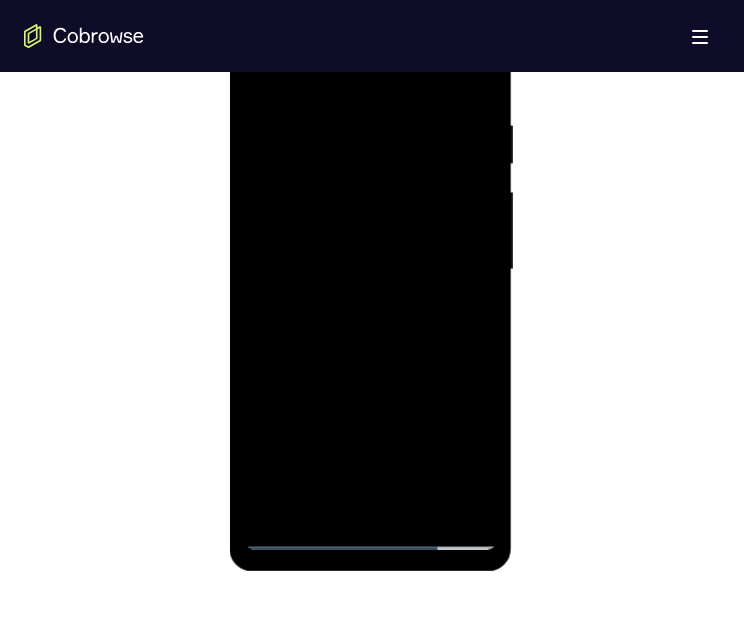 click at bounding box center [370, 270] 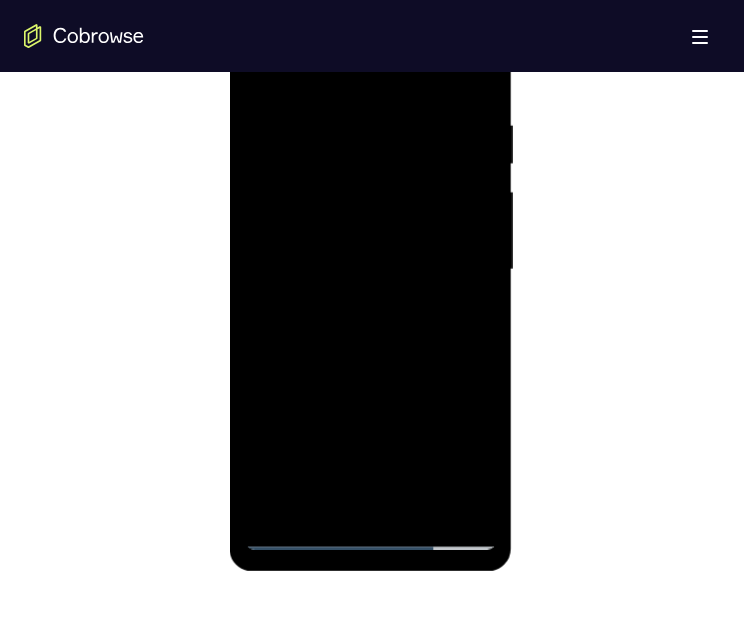click at bounding box center [370, 270] 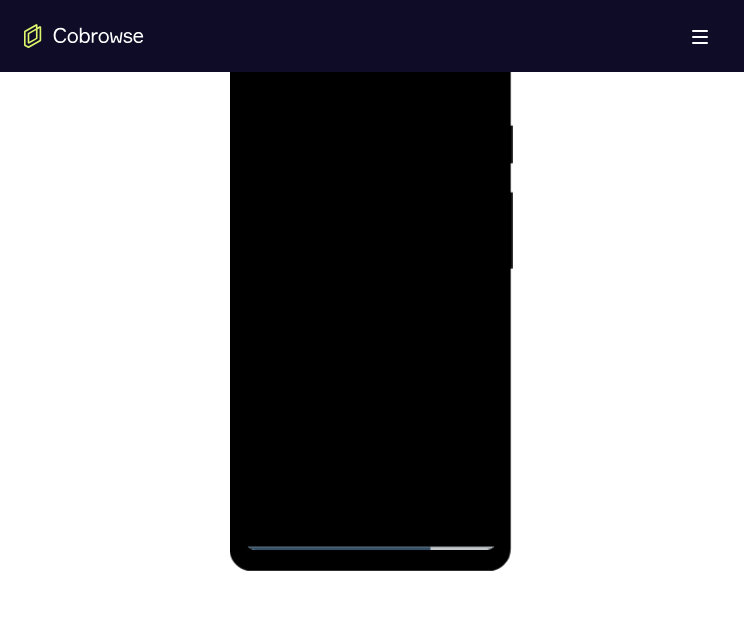click at bounding box center [370, 270] 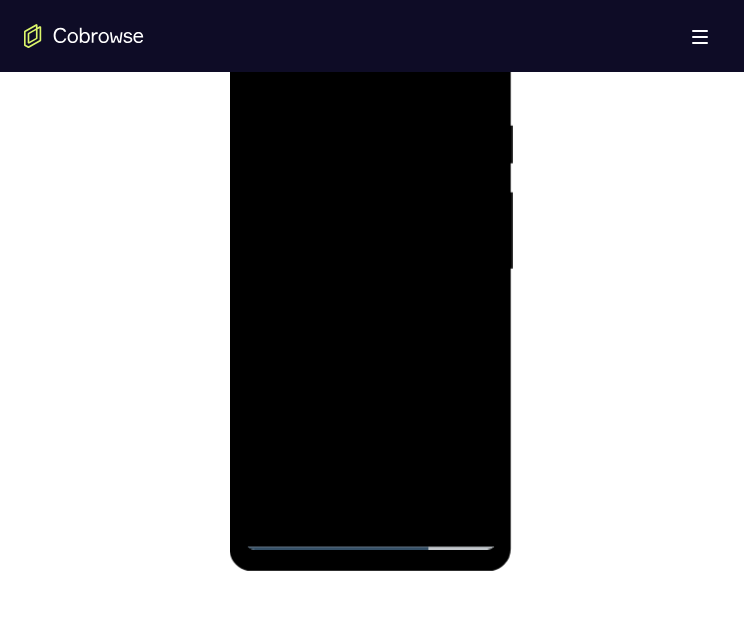 click at bounding box center [370, 270] 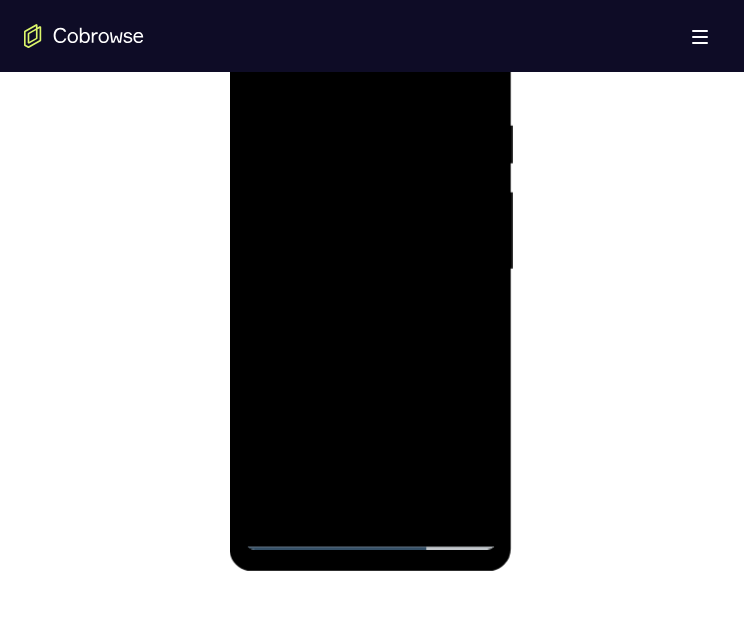 click at bounding box center (370, 270) 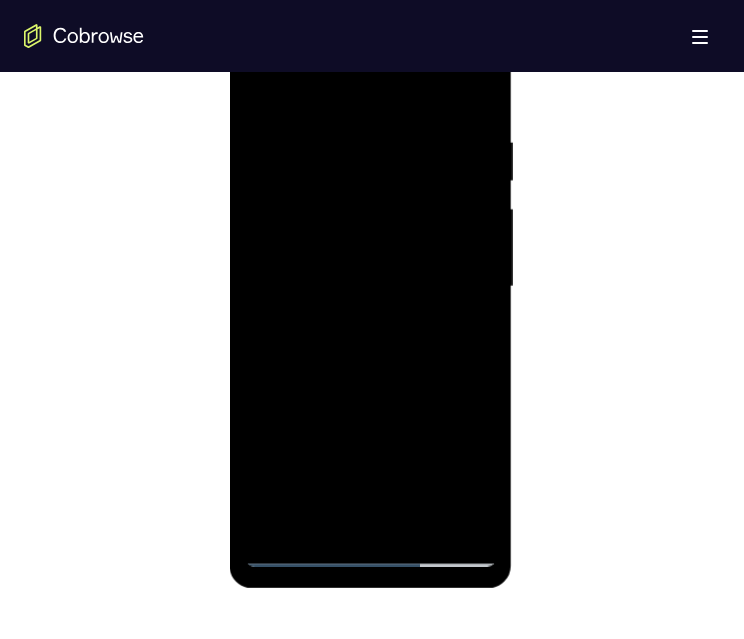 scroll, scrollTop: 1111, scrollLeft: 0, axis: vertical 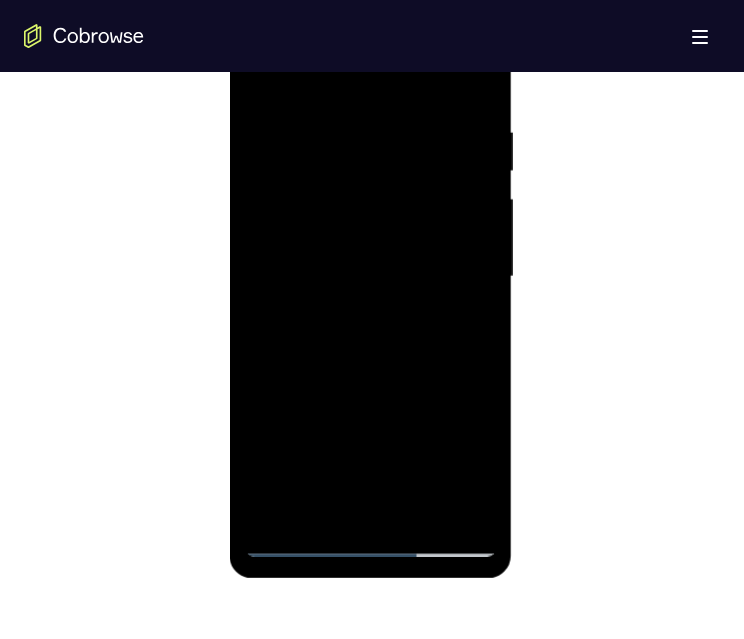 click at bounding box center (370, 277) 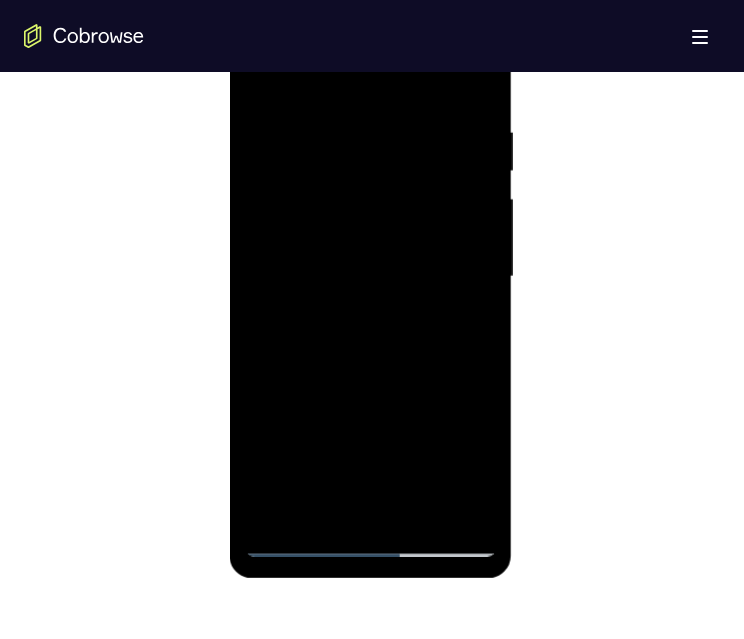 click at bounding box center [370, 277] 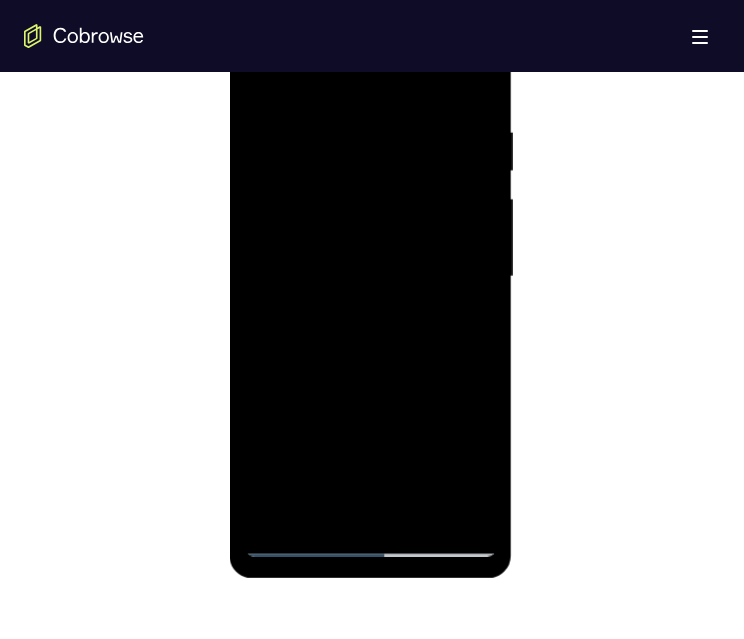 scroll, scrollTop: 1099, scrollLeft: 0, axis: vertical 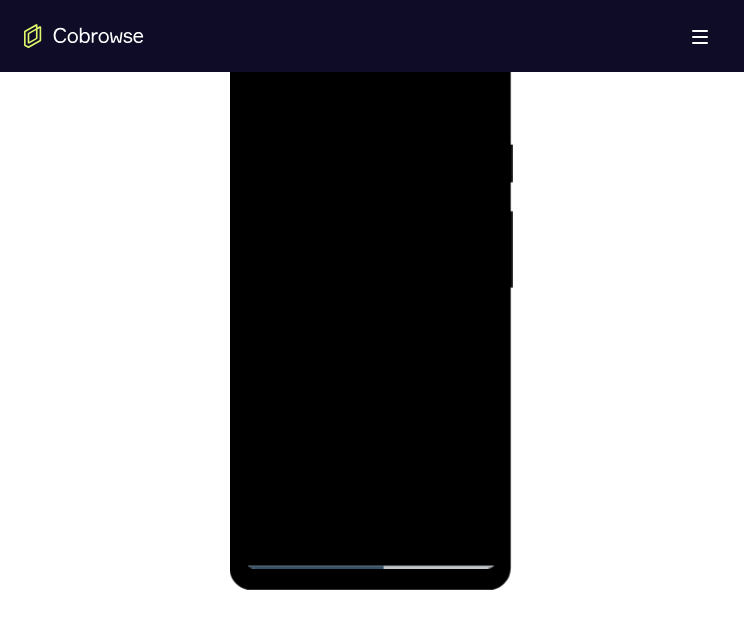 drag, startPoint x: 475, startPoint y: 94, endPoint x: 744, endPoint y: 221, distance: 297.4727 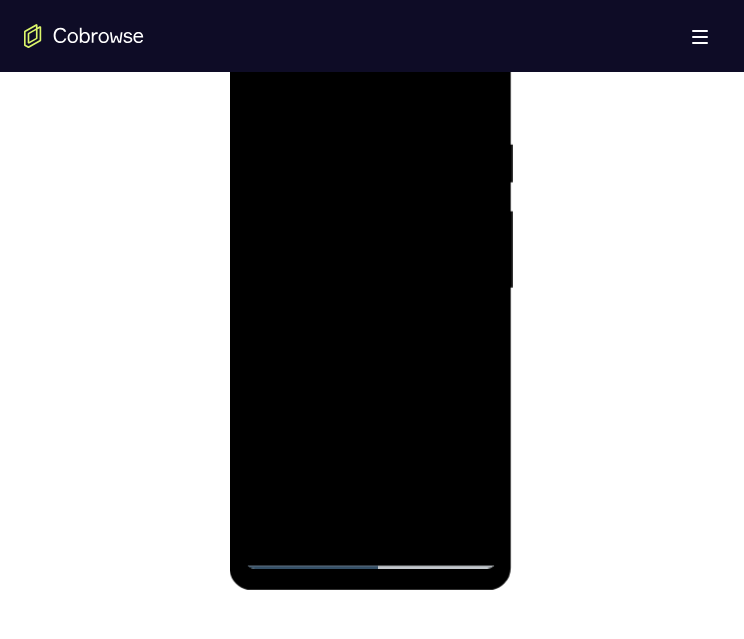 scroll, scrollTop: 1180, scrollLeft: 0, axis: vertical 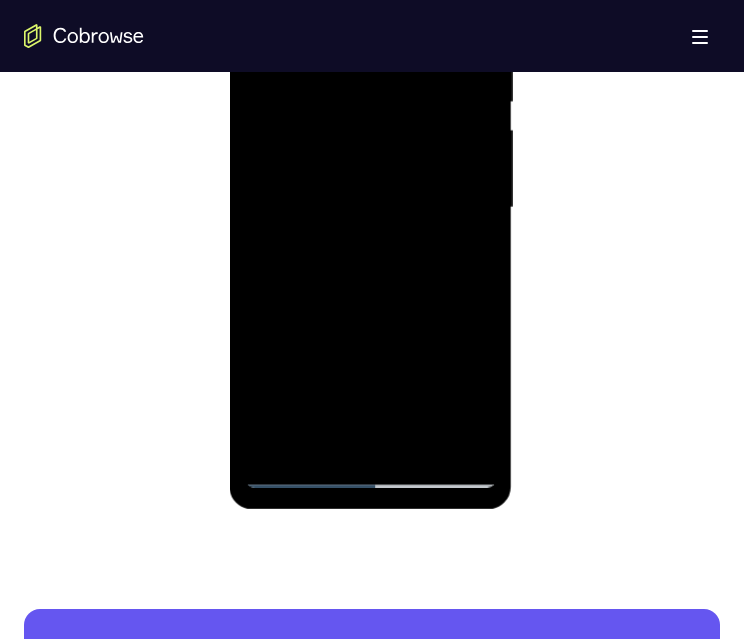 click at bounding box center (370, 208) 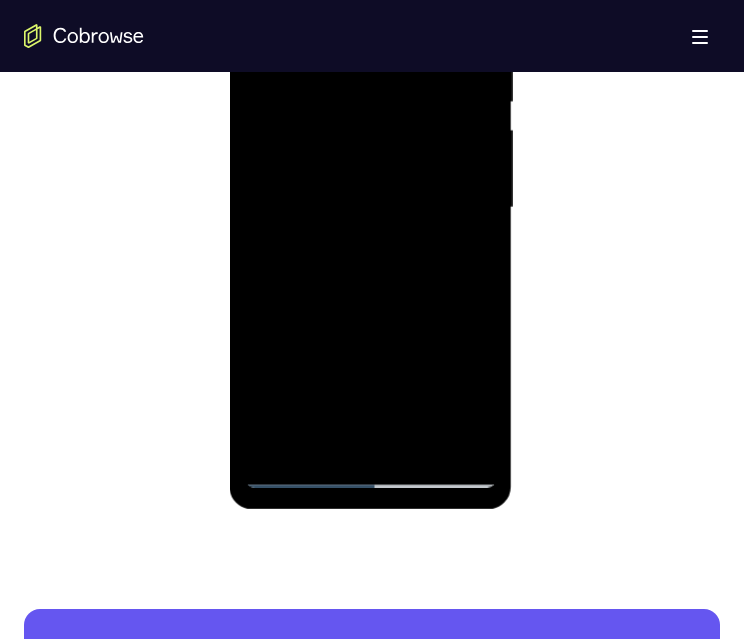 click at bounding box center [370, 208] 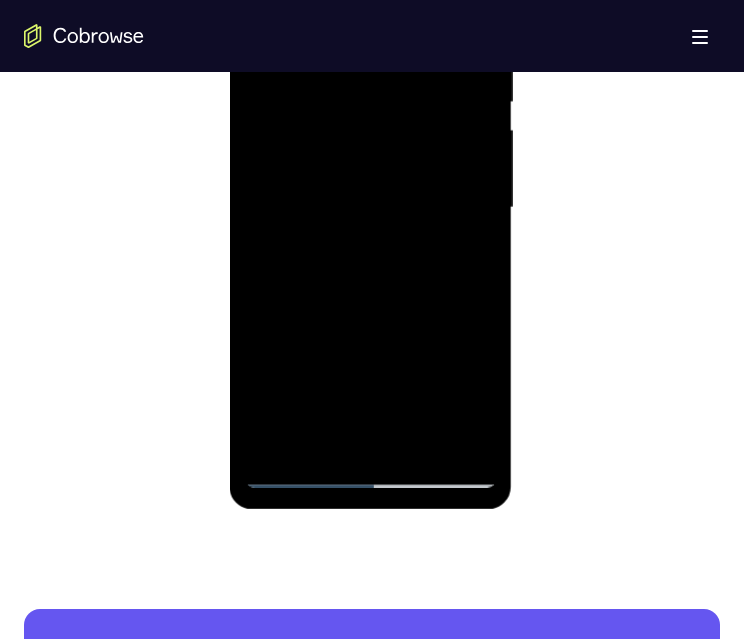 click at bounding box center (370, 208) 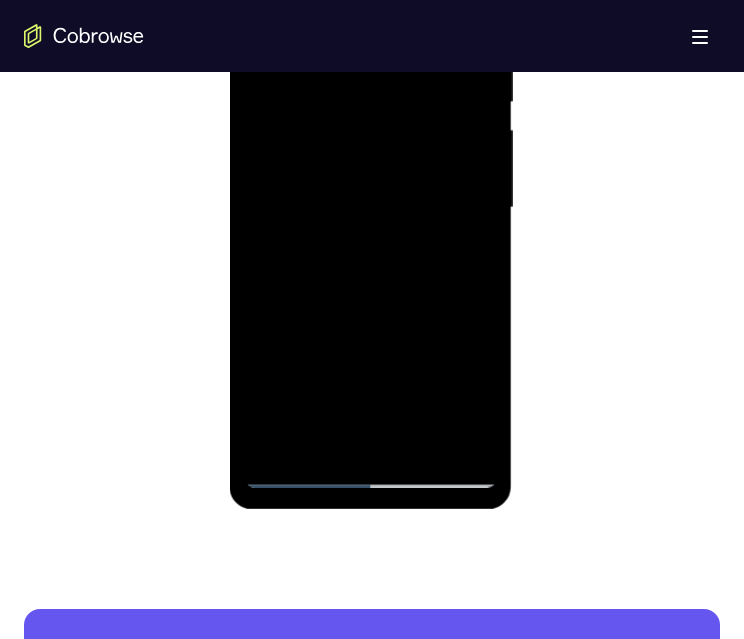 click at bounding box center (370, 208) 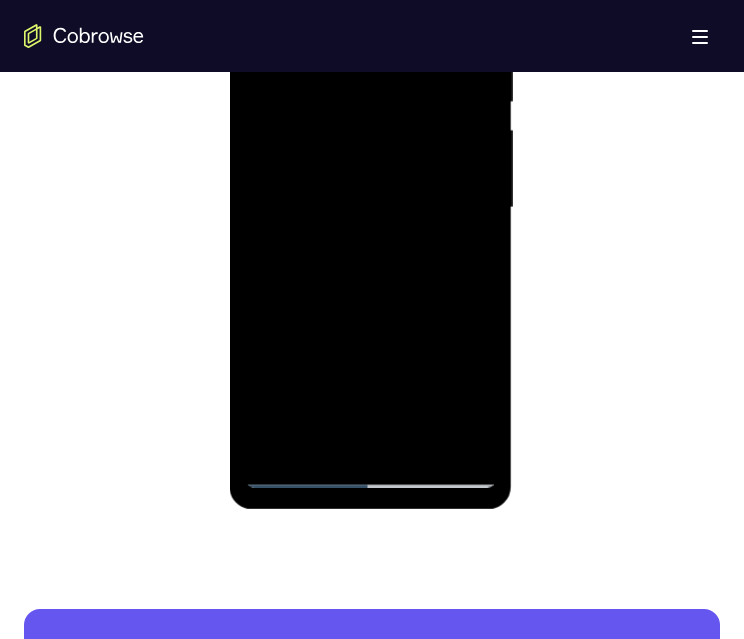 click at bounding box center [370, 208] 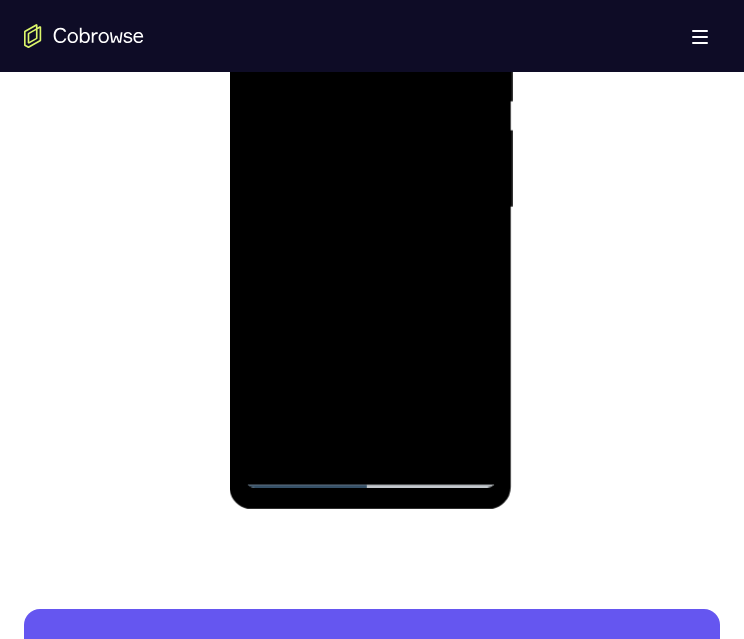 scroll, scrollTop: 1159, scrollLeft: 0, axis: vertical 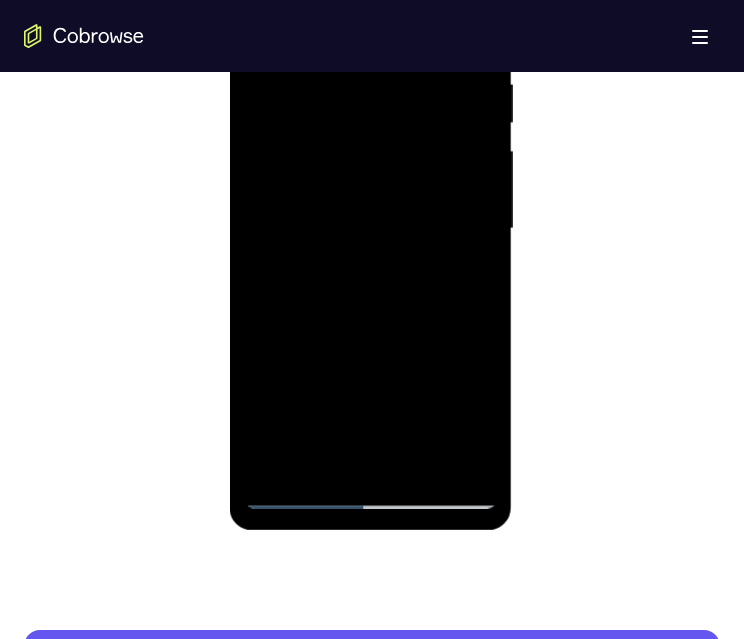 click at bounding box center (370, 229) 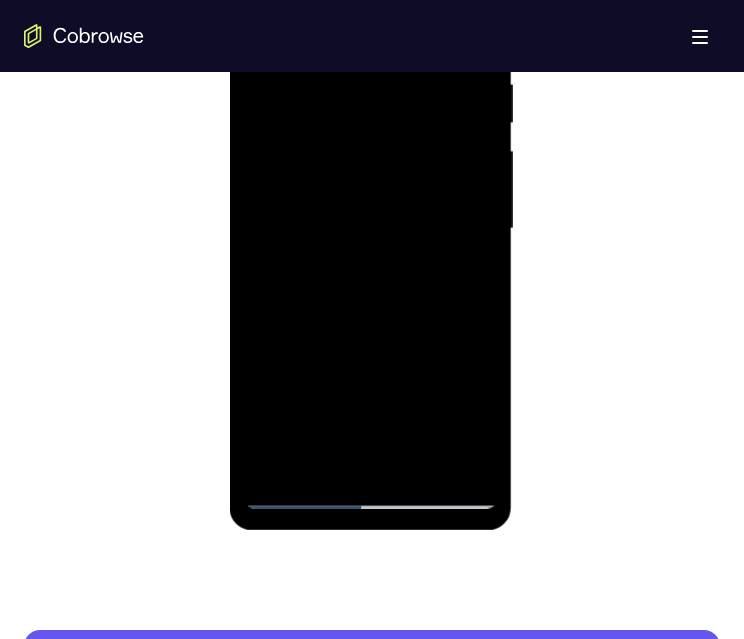 click at bounding box center [370, 229] 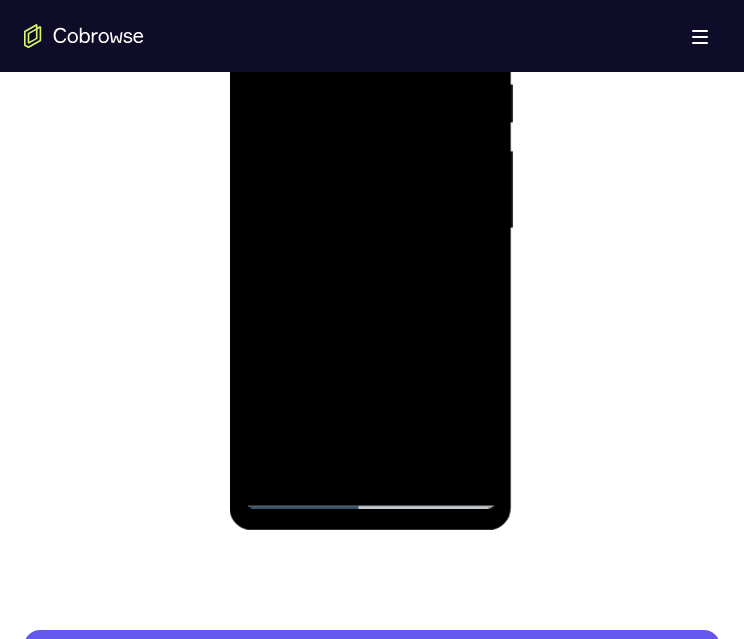 scroll, scrollTop: 1194, scrollLeft: 0, axis: vertical 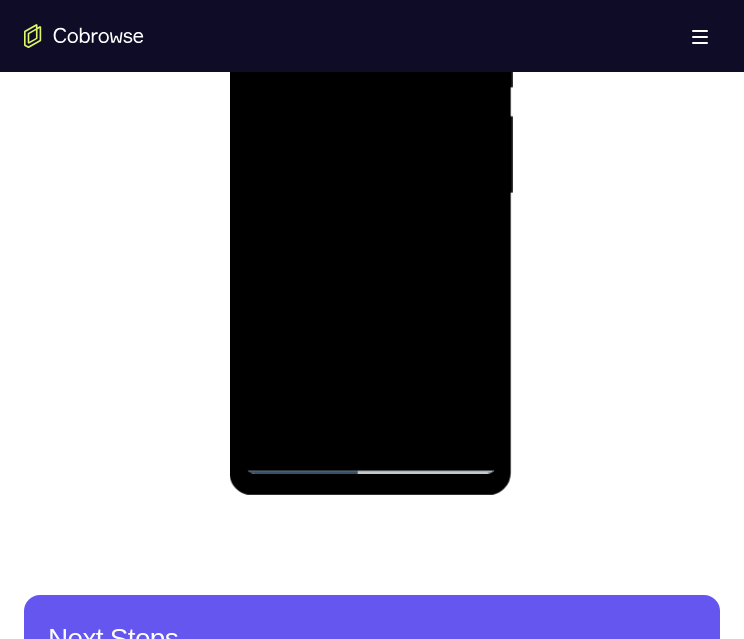 drag, startPoint x: 402, startPoint y: 295, endPoint x: 415, endPoint y: 199, distance: 96.87621 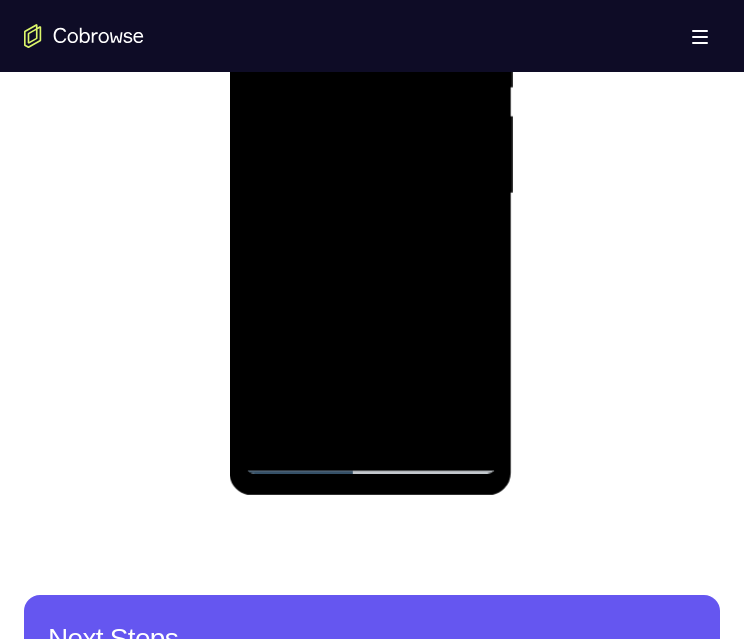 click at bounding box center (370, 194) 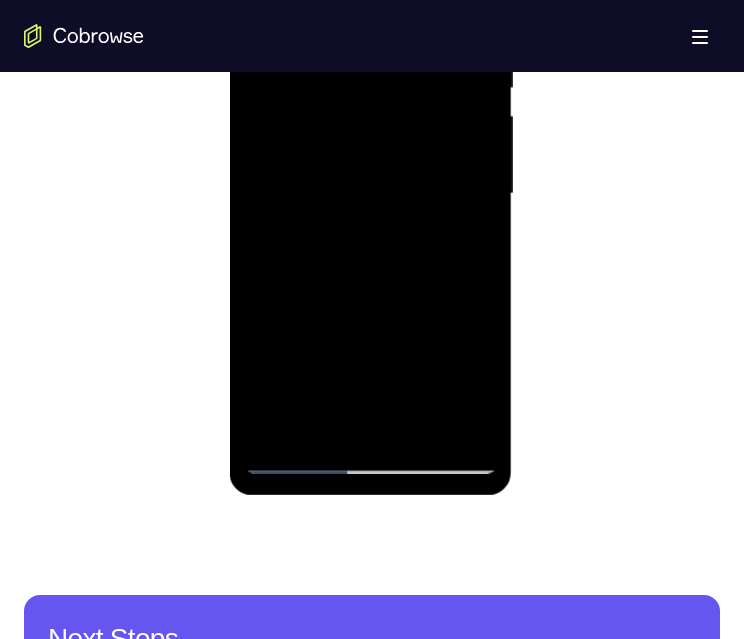 click at bounding box center [370, 194] 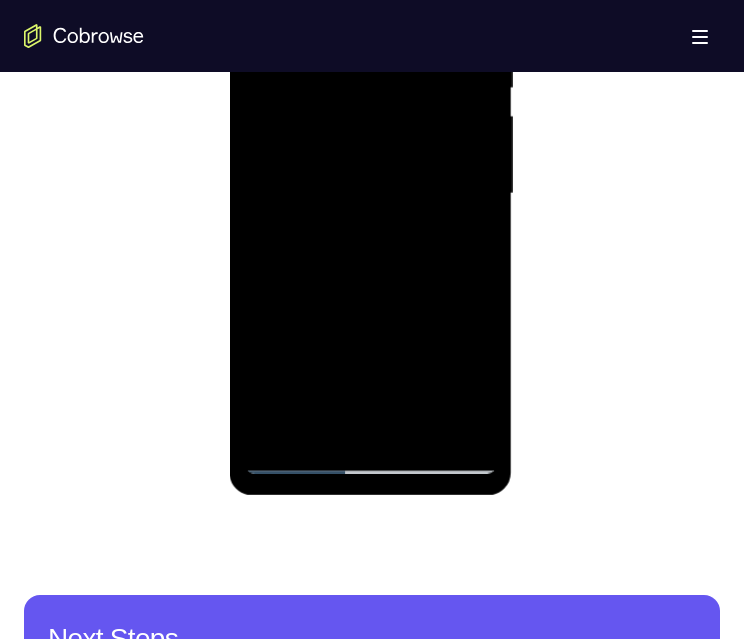 click at bounding box center [370, 194] 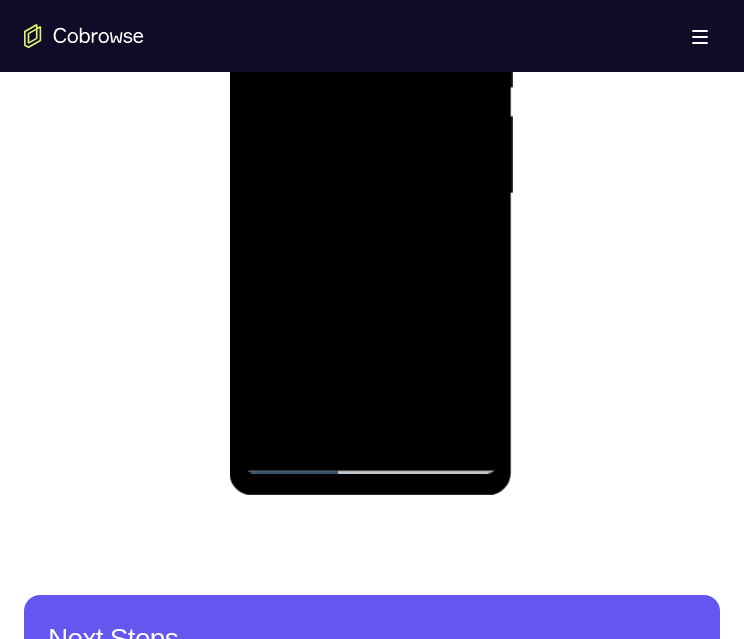 click at bounding box center [370, 194] 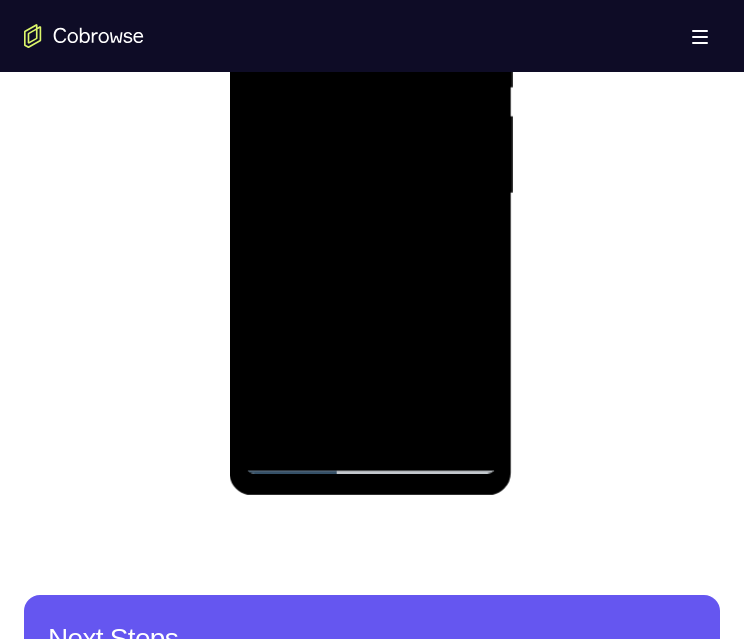 click at bounding box center (370, 194) 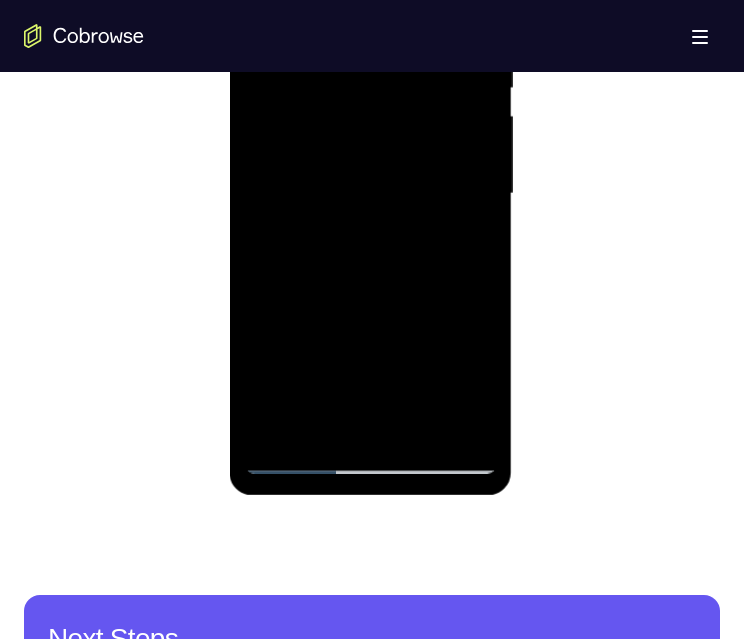 click at bounding box center [370, 194] 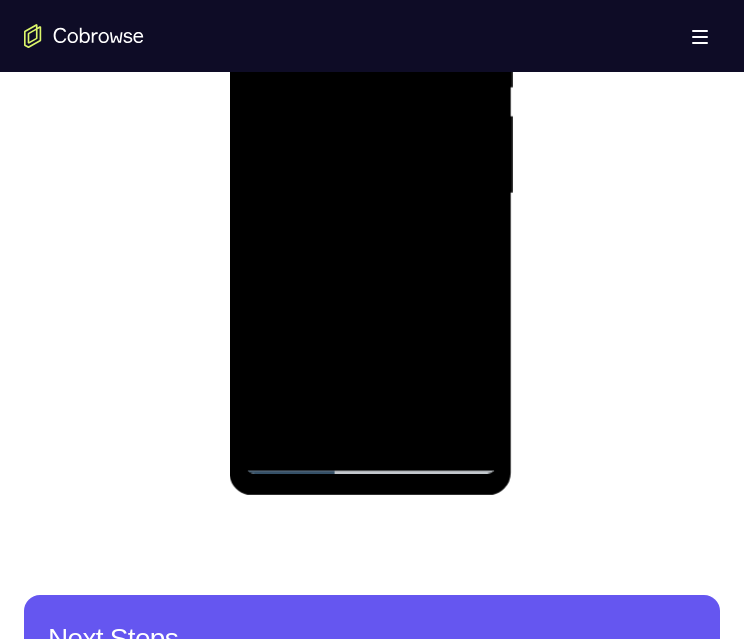 click at bounding box center (370, 194) 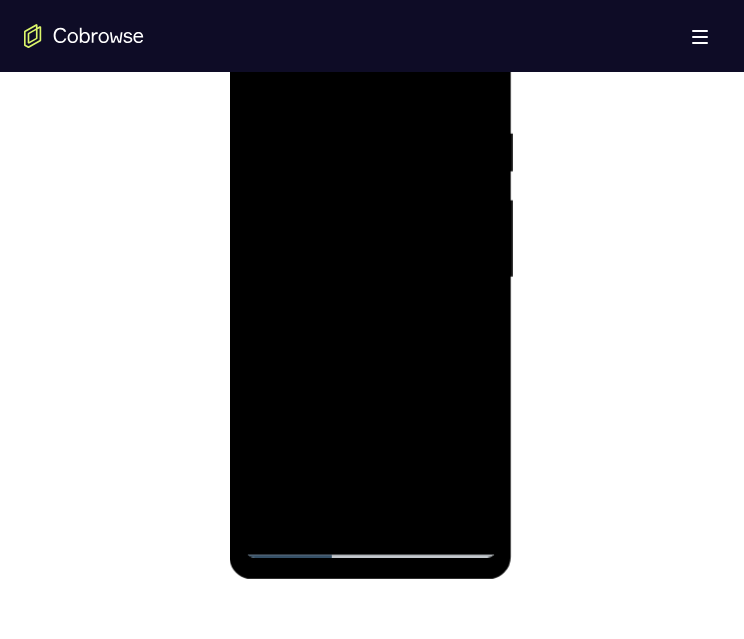 drag, startPoint x: 456, startPoint y: 143, endPoint x: 444, endPoint y: 250, distance: 107.67079 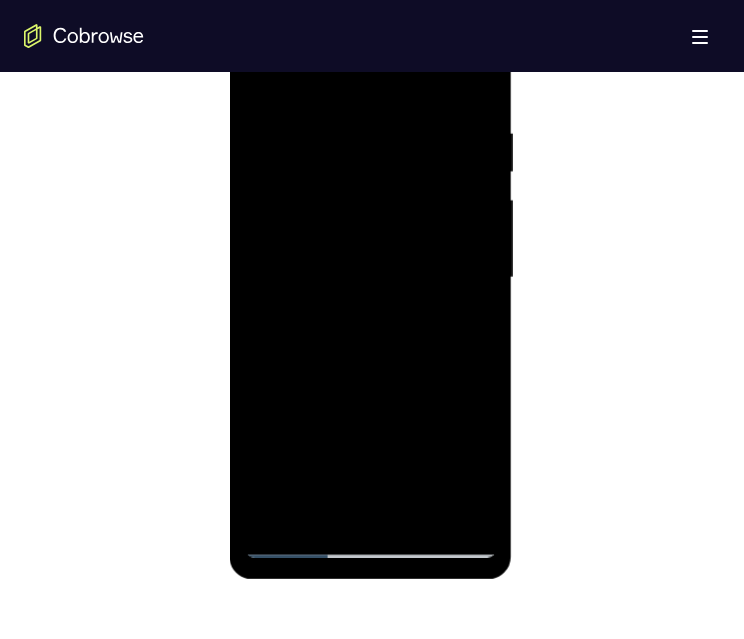 click at bounding box center (370, 278) 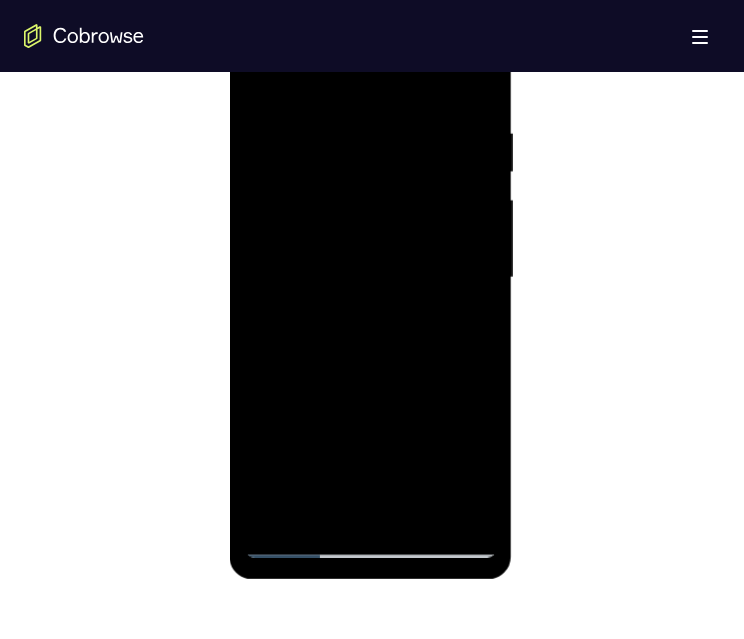 click at bounding box center [370, 278] 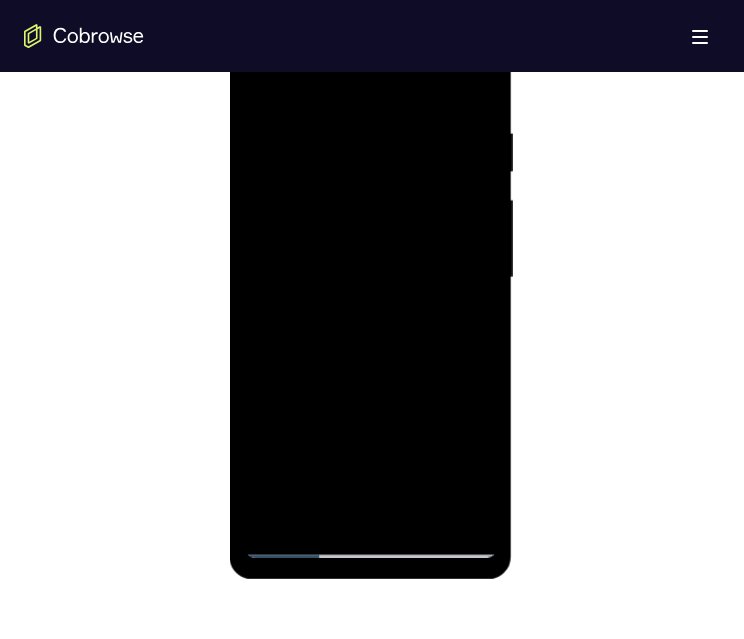 scroll, scrollTop: 1129, scrollLeft: 0, axis: vertical 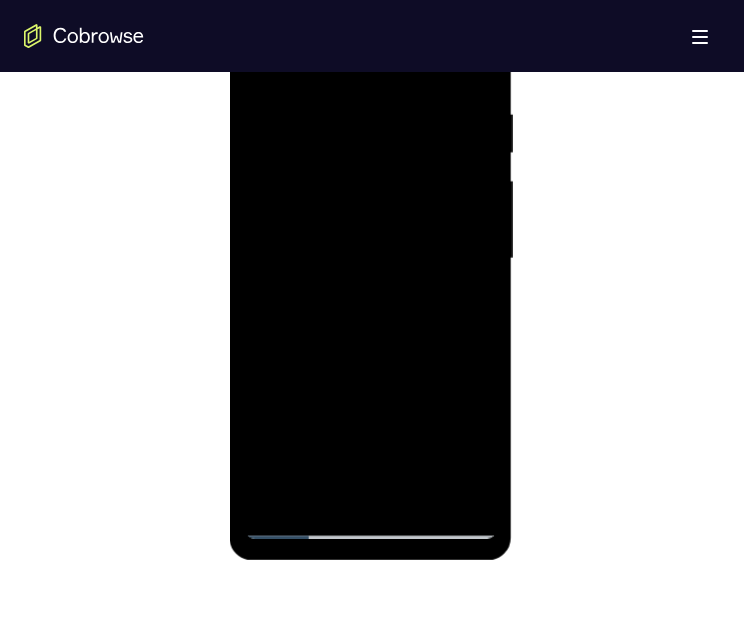 click at bounding box center [370, 259] 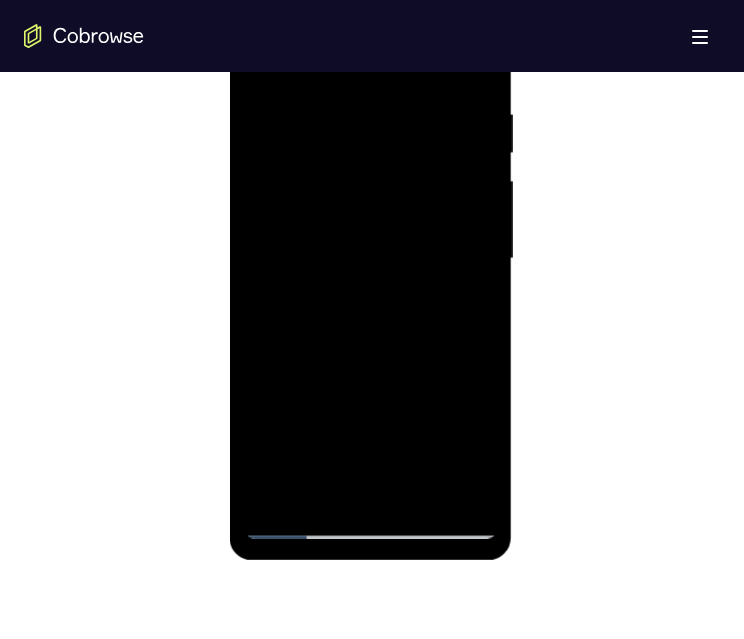 click at bounding box center (370, 259) 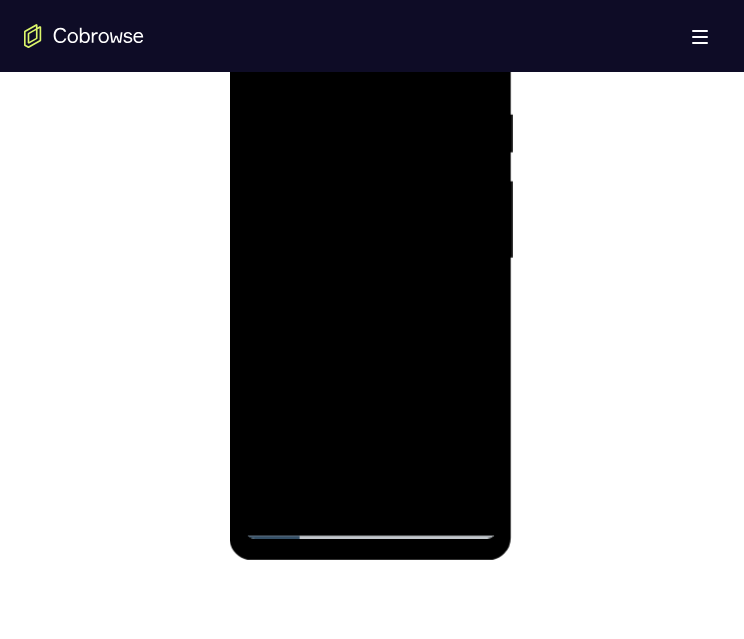 click at bounding box center [370, 259] 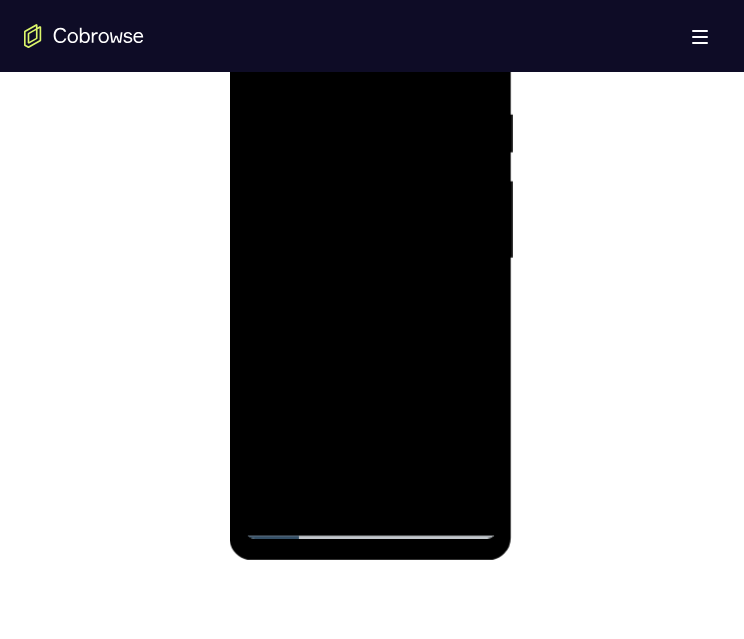 click at bounding box center (370, 259) 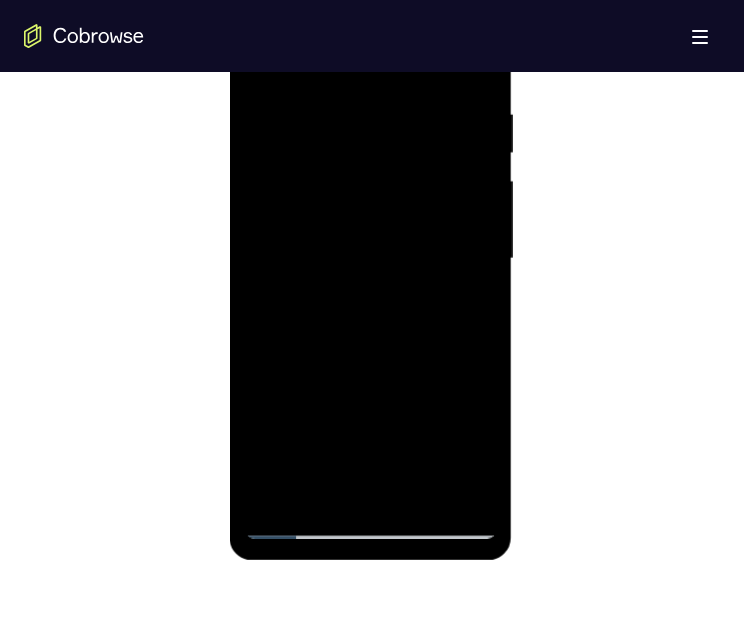 click at bounding box center (370, 259) 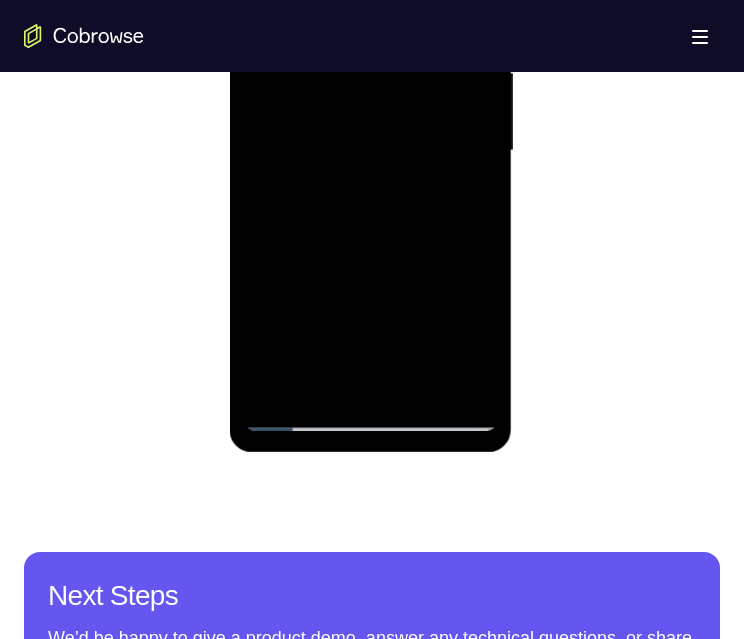 scroll, scrollTop: 1075, scrollLeft: 0, axis: vertical 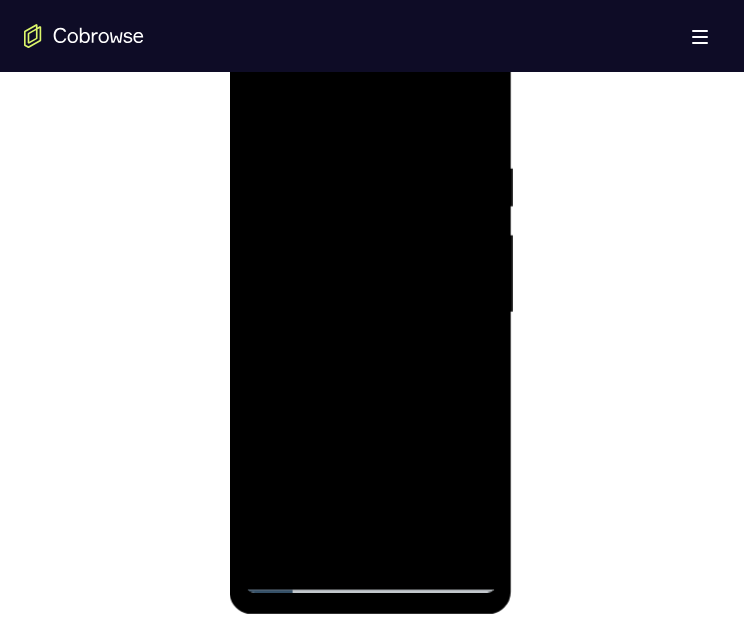 click at bounding box center (370, 313) 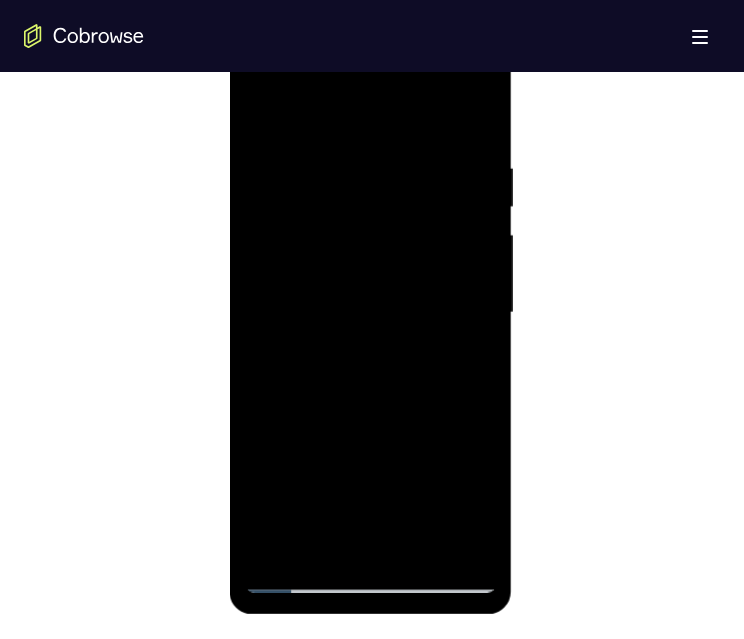 click at bounding box center [370, 313] 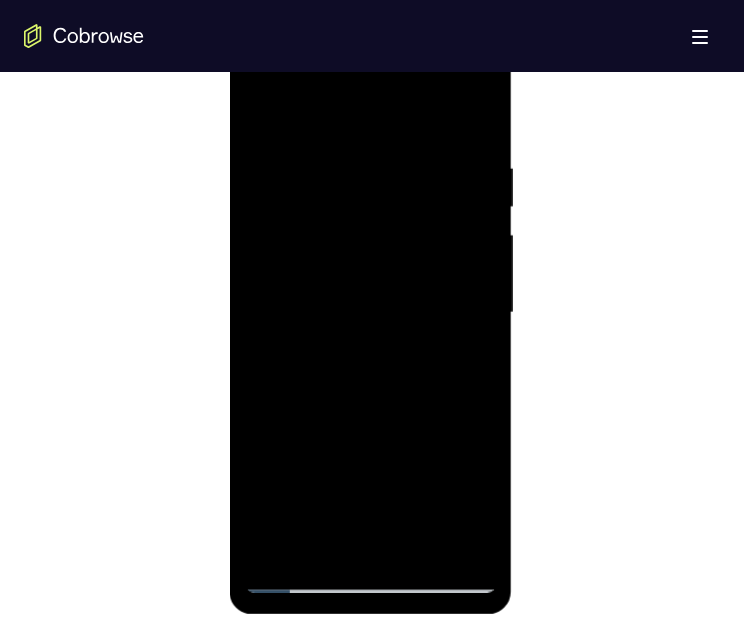click at bounding box center [370, 313] 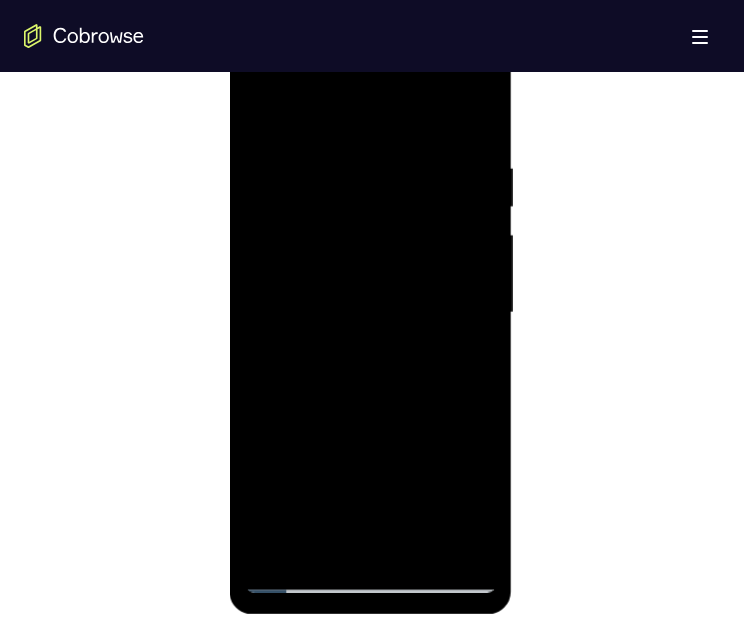 scroll, scrollTop: 1220, scrollLeft: 0, axis: vertical 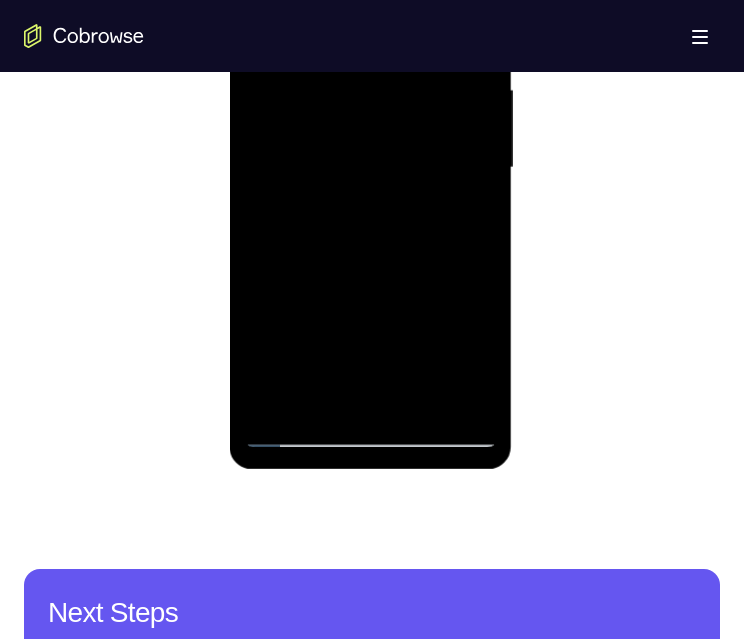 drag, startPoint x: 477, startPoint y: 353, endPoint x: 744, endPoint y: 206, distance: 304.79172 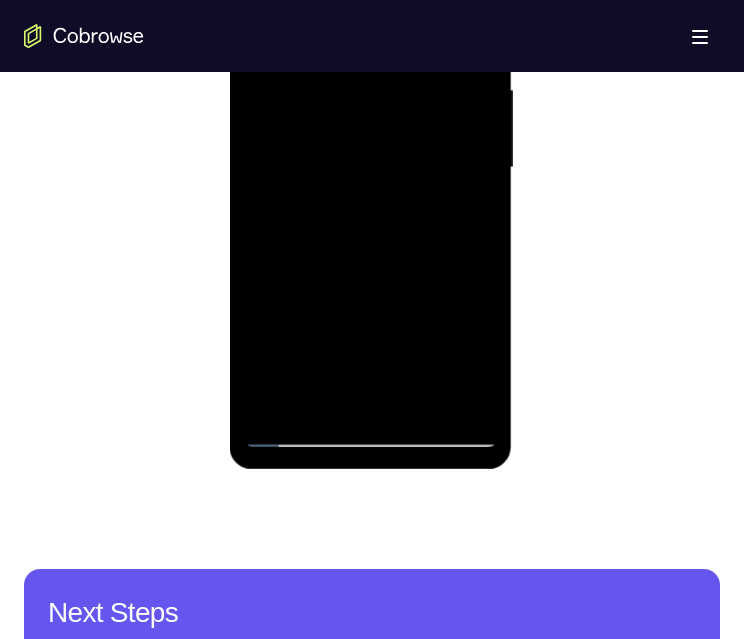 click at bounding box center (370, 168) 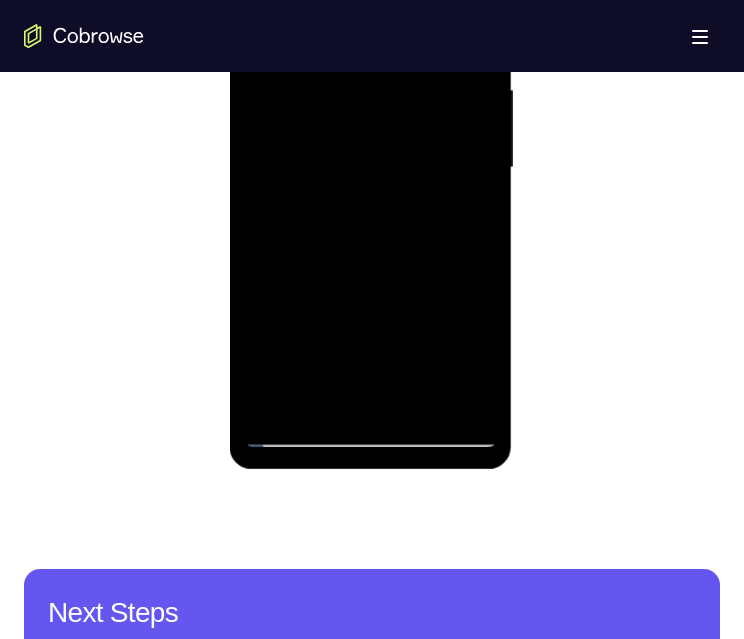 click at bounding box center [370, 168] 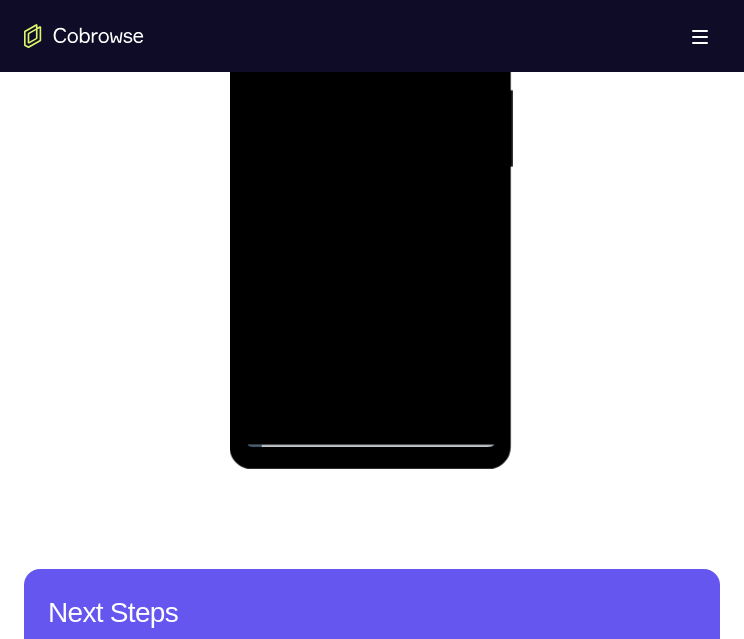 click at bounding box center (370, 168) 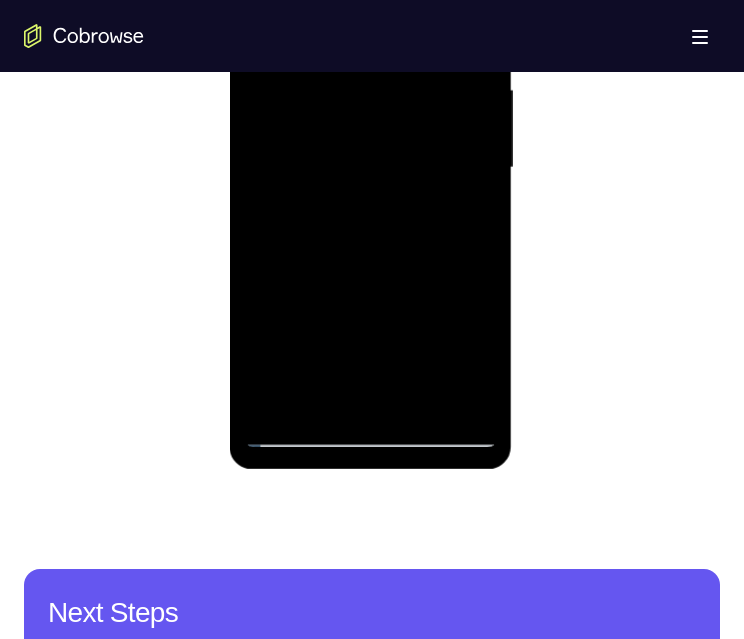 drag, startPoint x: 468, startPoint y: 200, endPoint x: 778, endPoint y: 37, distance: 350.24133 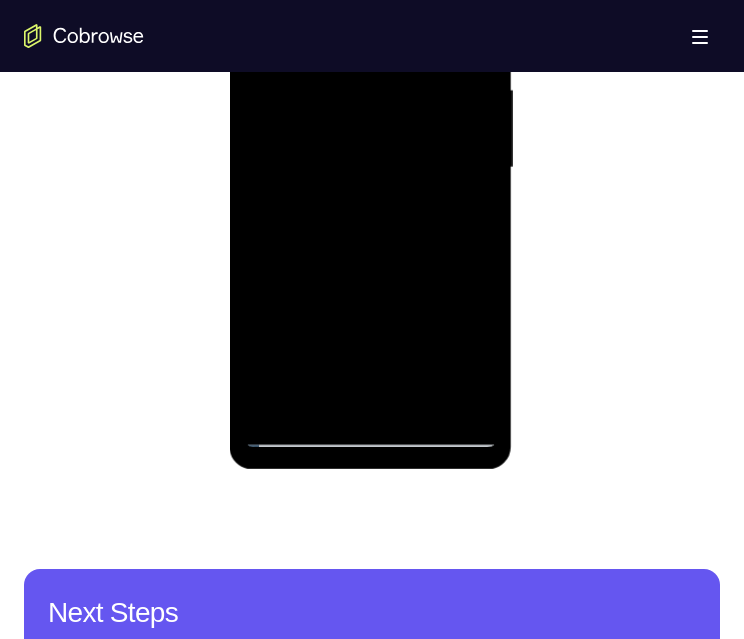 scroll, scrollTop: 1100, scrollLeft: 0, axis: vertical 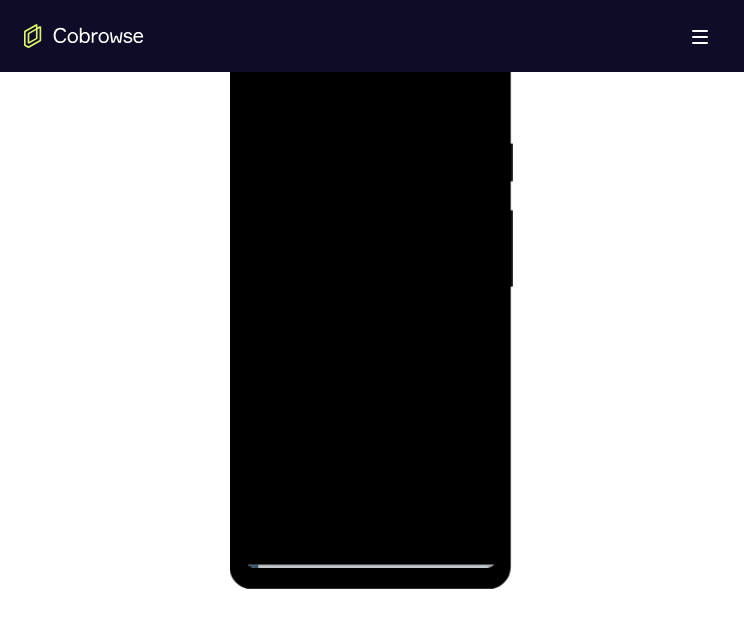 click at bounding box center [370, 288] 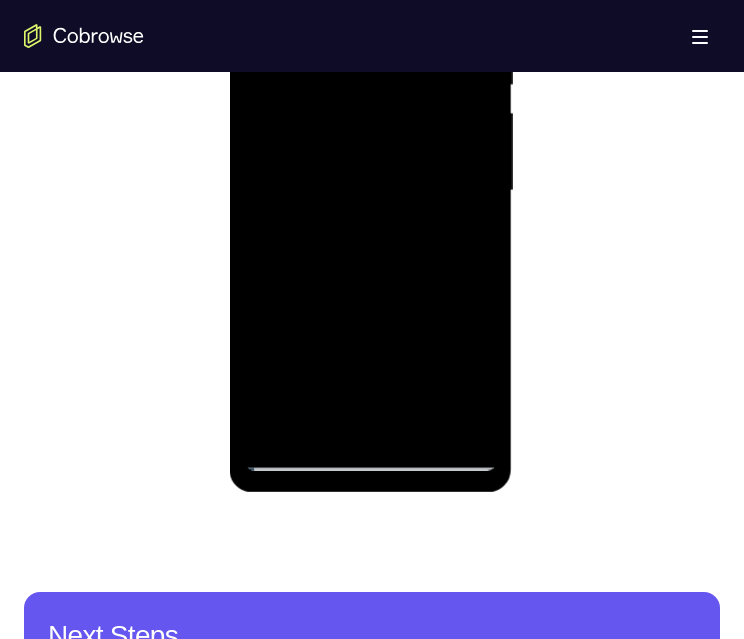 scroll, scrollTop: 1220, scrollLeft: 0, axis: vertical 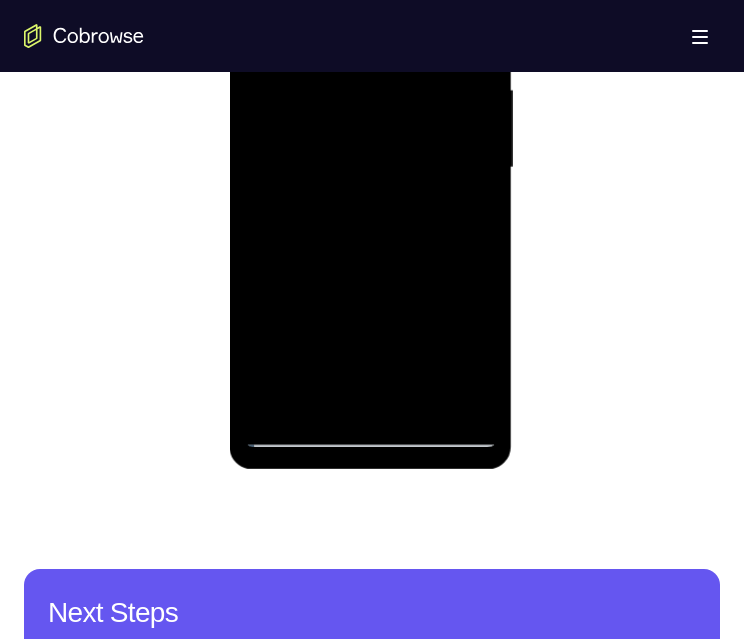 drag, startPoint x: 424, startPoint y: 319, endPoint x: 427, endPoint y: 241, distance: 78.05767 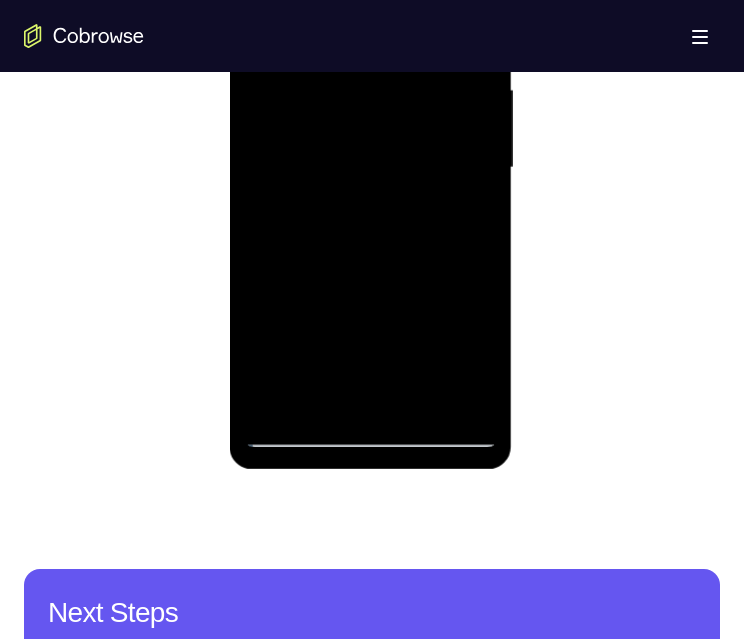 drag, startPoint x: 427, startPoint y: 239, endPoint x: 417, endPoint y: 363, distance: 124.40257 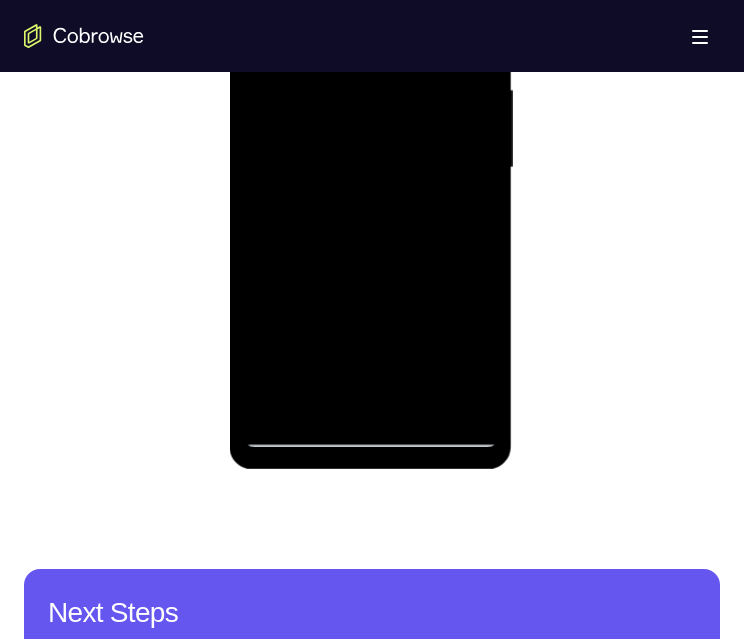 drag, startPoint x: 442, startPoint y: 251, endPoint x: 407, endPoint y: 412, distance: 164.76044 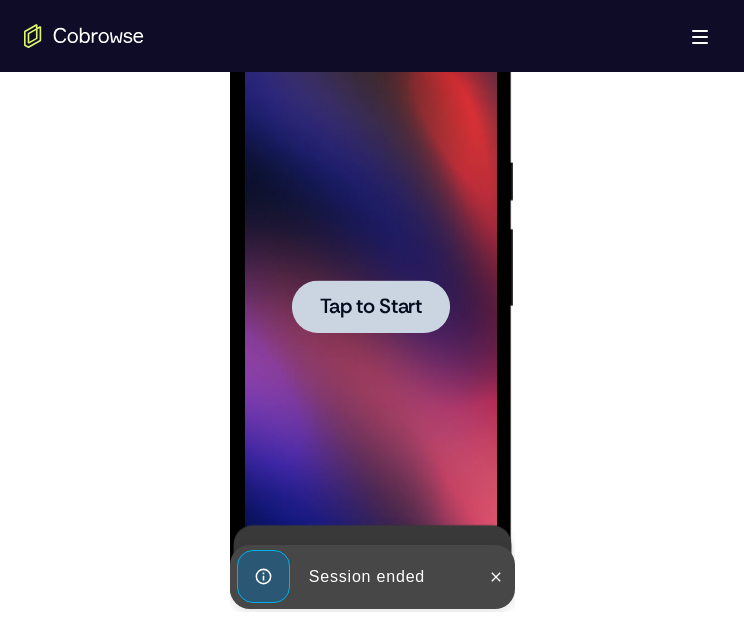 scroll, scrollTop: 0, scrollLeft: 0, axis: both 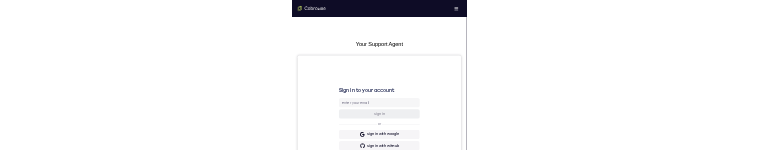 click at bounding box center (487, 550) 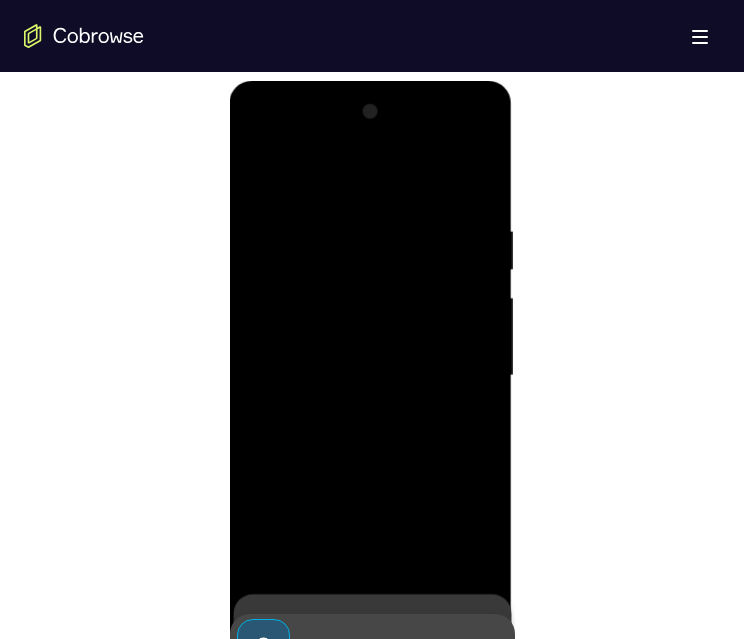 scroll, scrollTop: 1072, scrollLeft: 0, axis: vertical 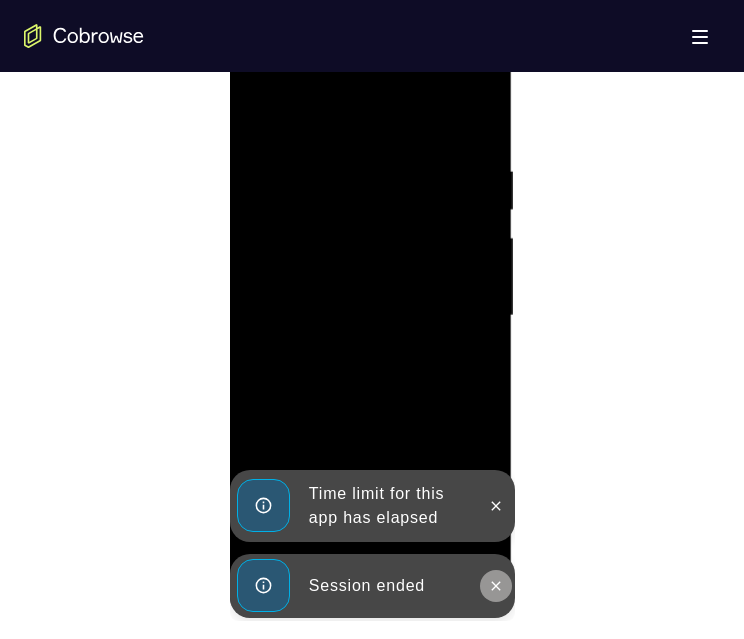 click 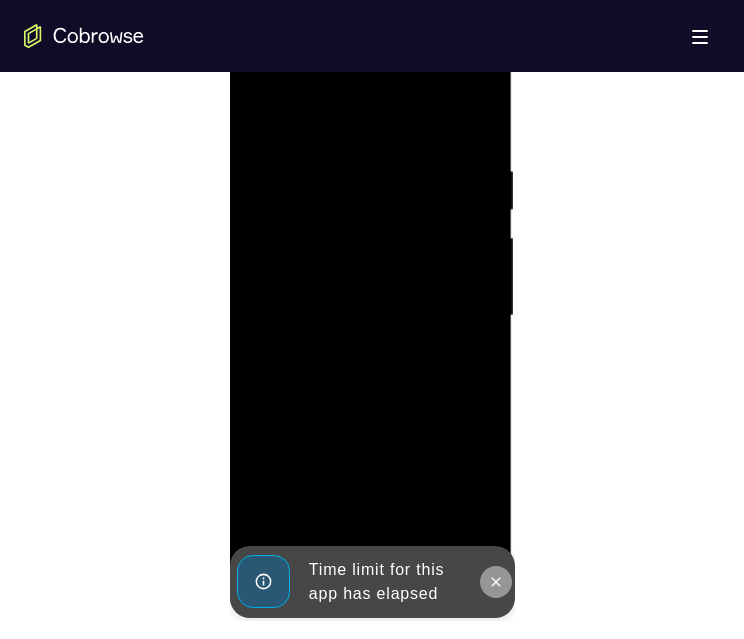 click 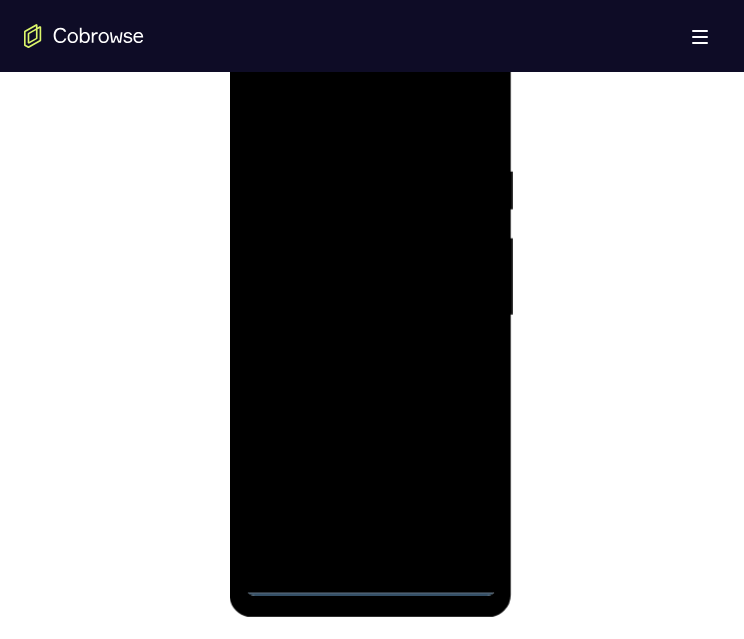 click at bounding box center (370, 316) 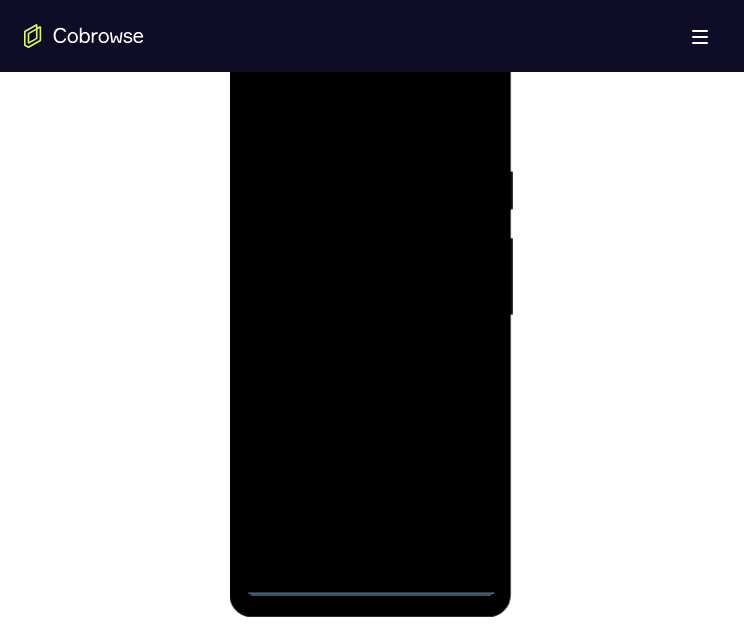 click at bounding box center (370, 316) 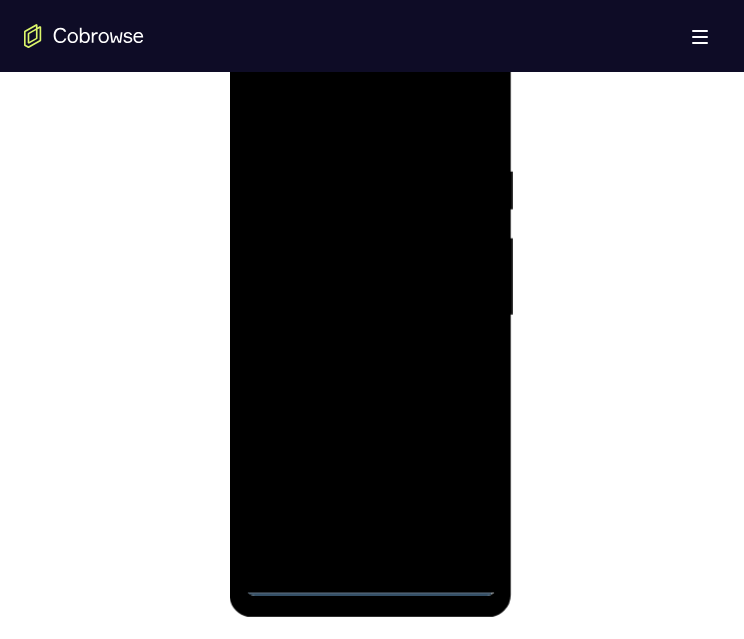 scroll, scrollTop: 989, scrollLeft: 0, axis: vertical 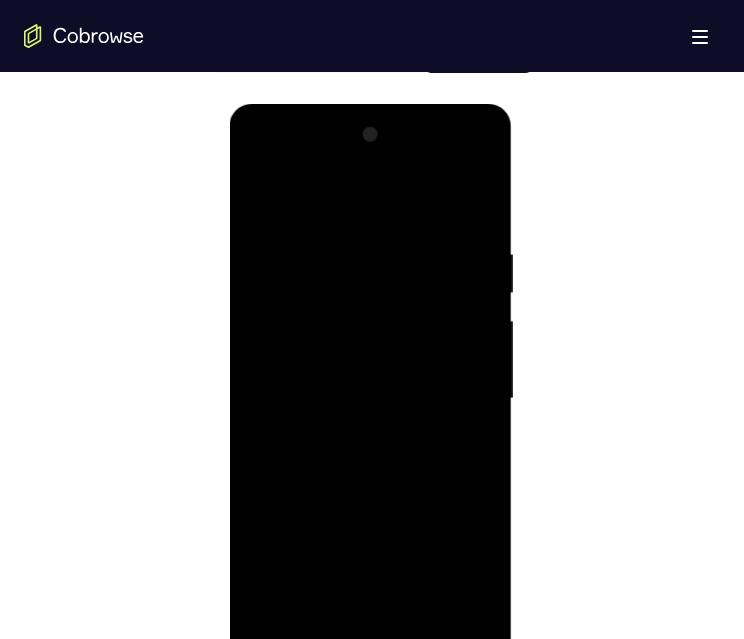 click at bounding box center (370, 399) 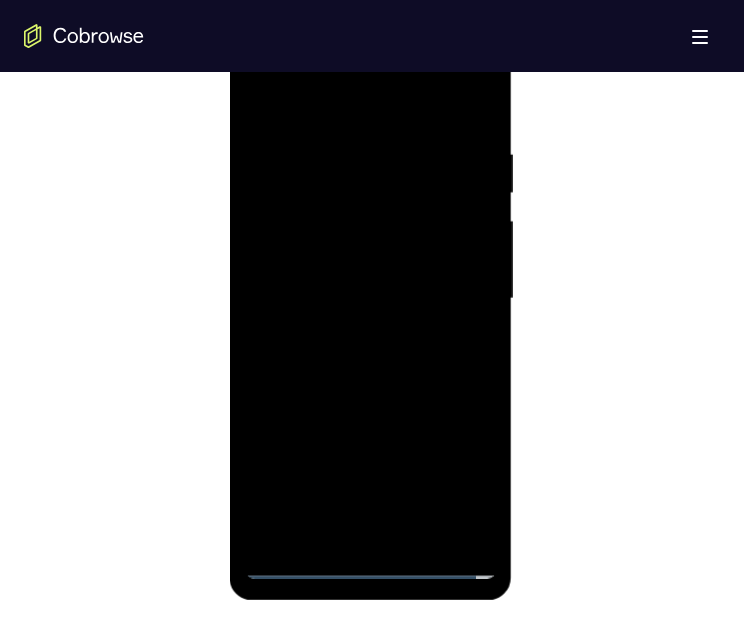 click at bounding box center (370, 299) 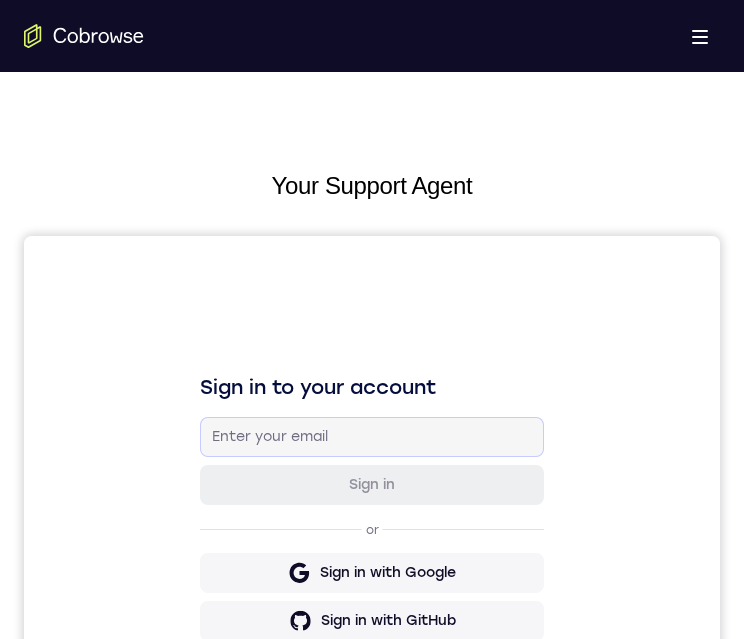 scroll, scrollTop: 448, scrollLeft: 0, axis: vertical 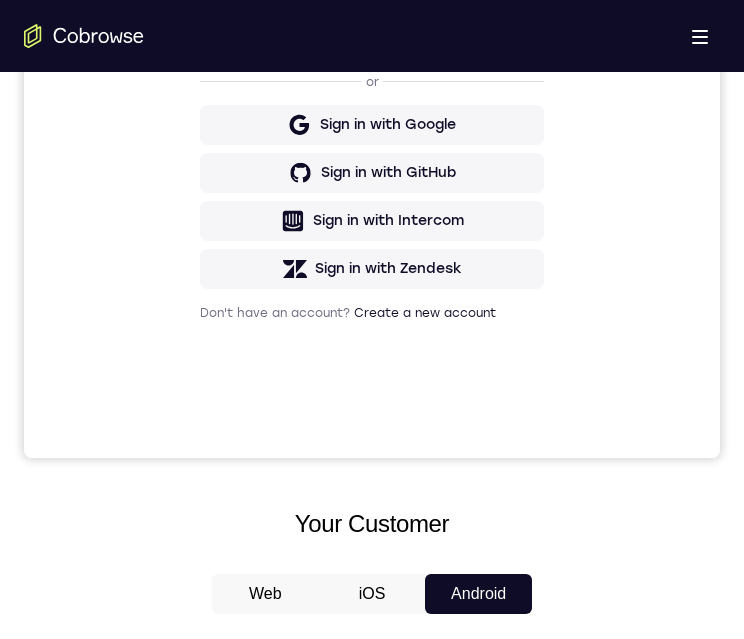 click at bounding box center [370, 940] 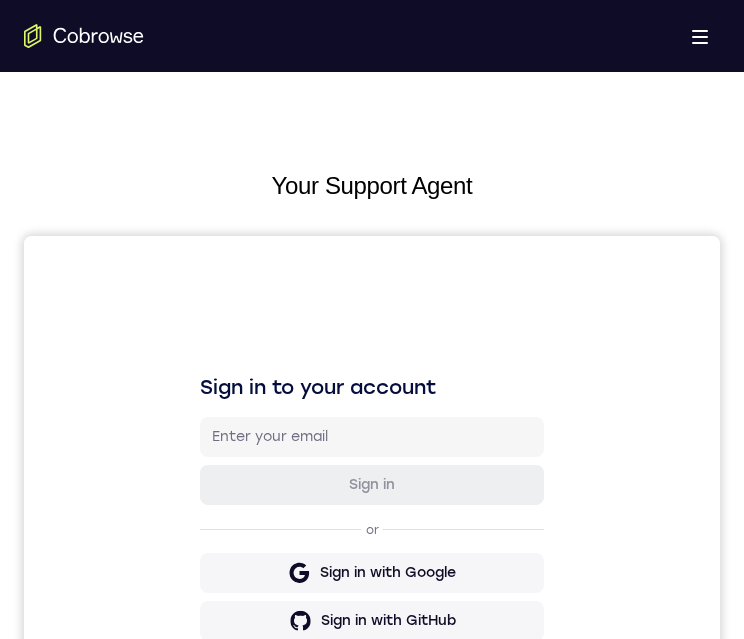 scroll, scrollTop: 1300, scrollLeft: 0, axis: vertical 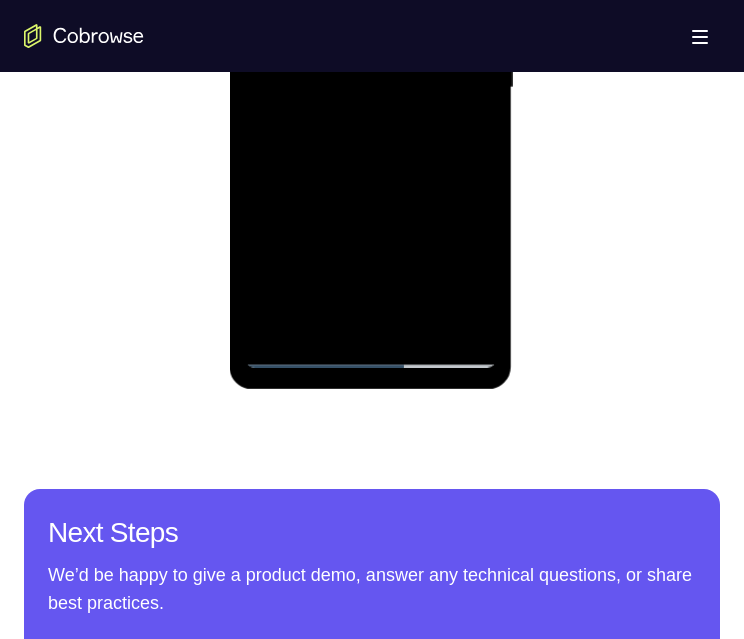 click at bounding box center (370, 88) 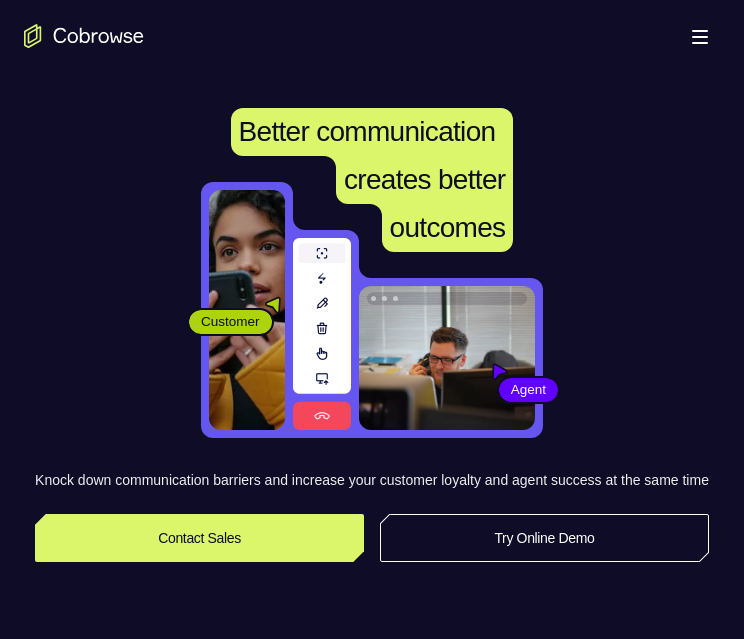 click on "Better communication             creates better             outcomes                                       Customer                                         Agent                                                                     Agent                       Knock down communication barriers and increase your customer loyalty and agent success at the same time        Contact Sales             Try Online Demo" at bounding box center (372, 335) 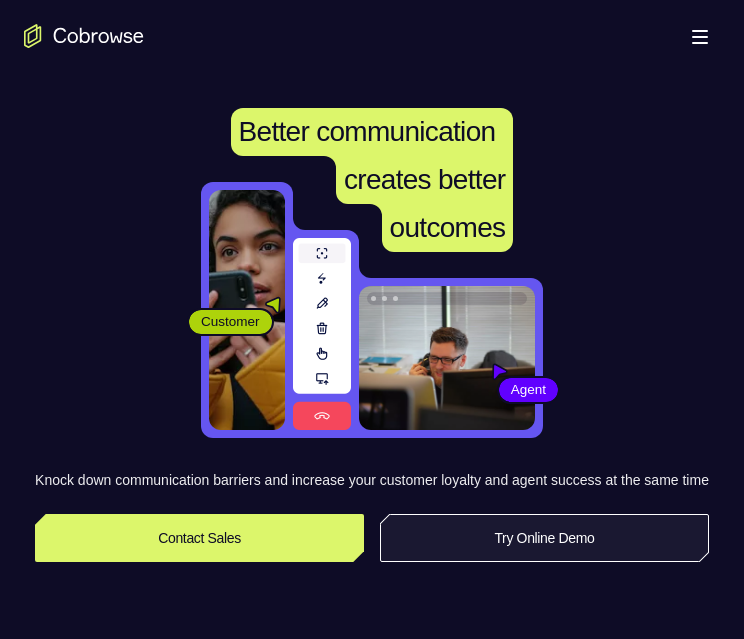 click on "Try Online Demo" at bounding box center [544, 538] 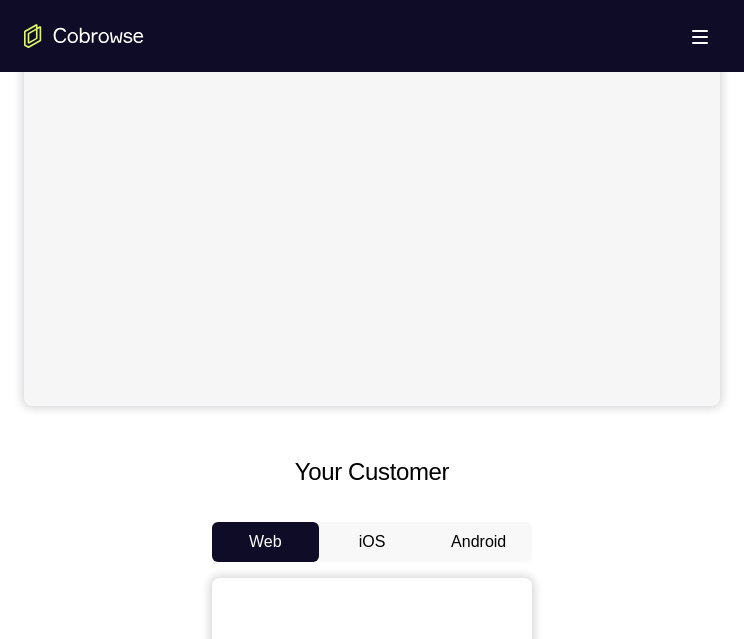 scroll, scrollTop: 900, scrollLeft: 0, axis: vertical 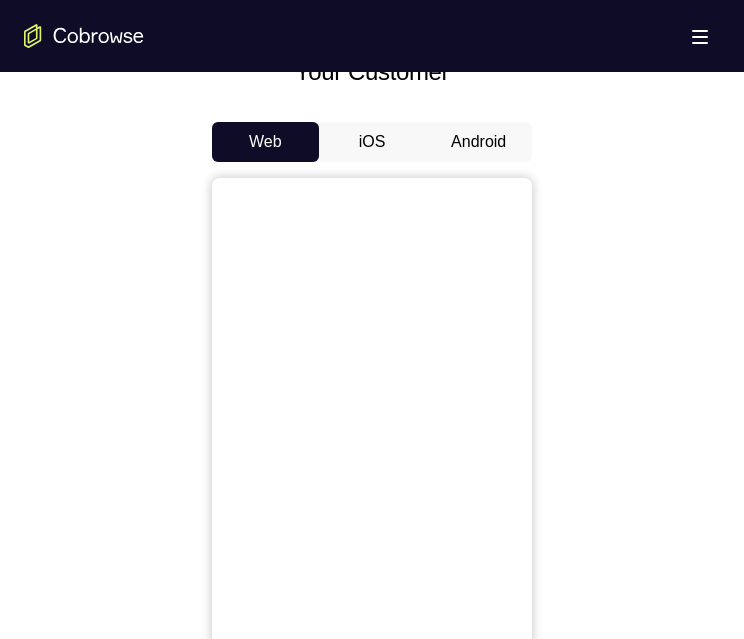 click on "Android" at bounding box center [478, 142] 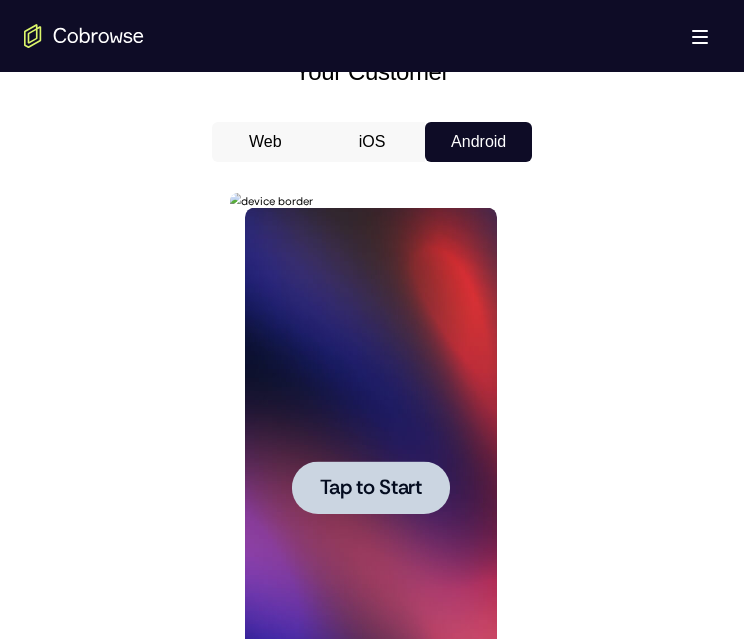 scroll, scrollTop: 0, scrollLeft: 0, axis: both 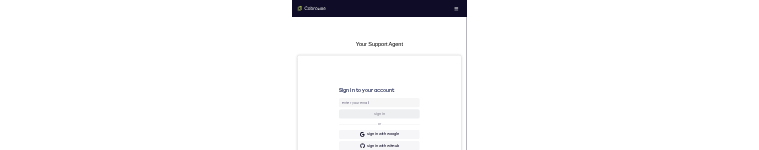 click on "Tap to Start" at bounding box center [487, 551] 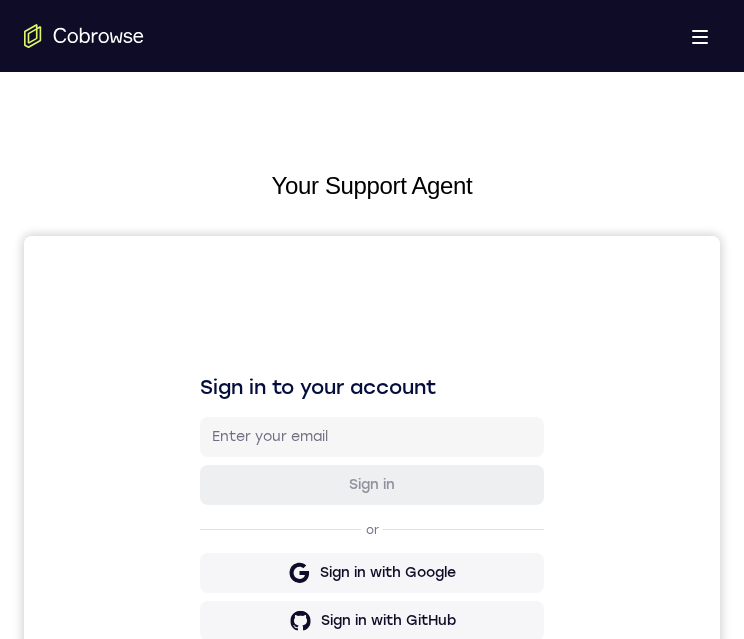 scroll, scrollTop: 992, scrollLeft: 0, axis: vertical 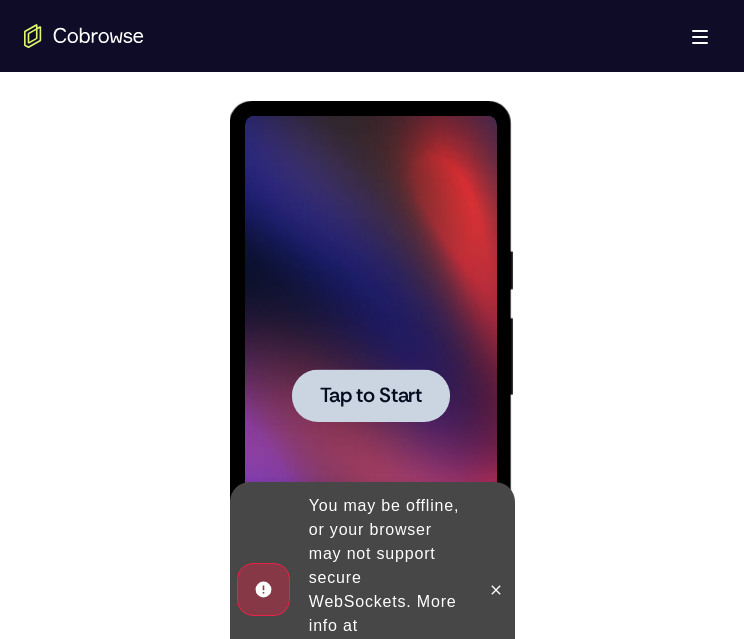 drag, startPoint x: 409, startPoint y: 387, endPoint x: 746, endPoint y: 333, distance: 341.29898 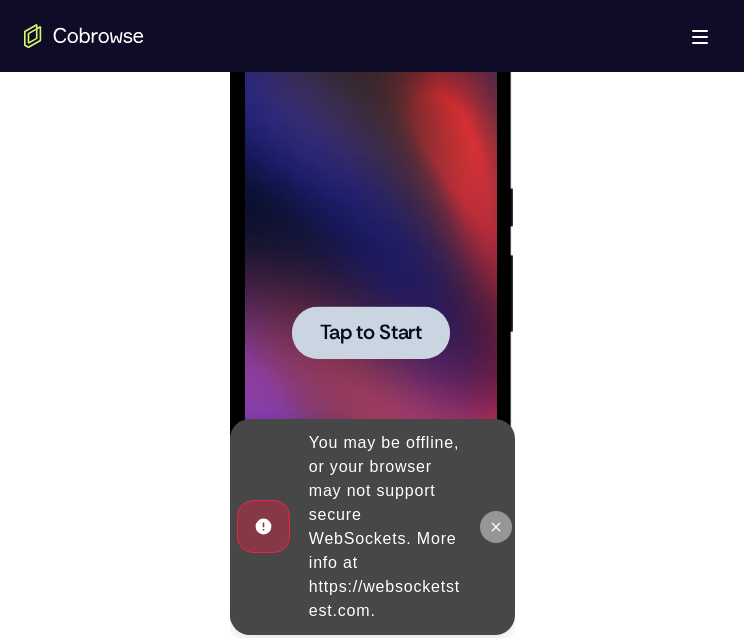 click 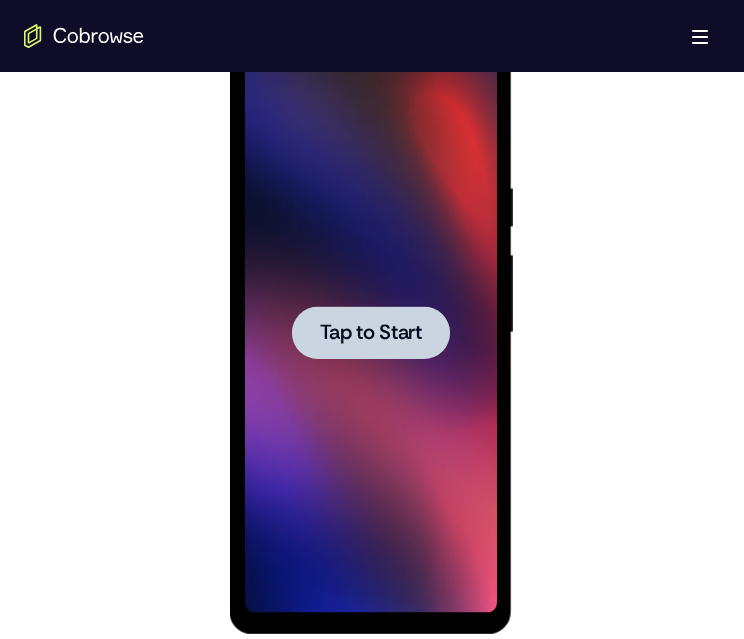 drag, startPoint x: 351, startPoint y: 331, endPoint x: 633, endPoint y: 99, distance: 365.16846 